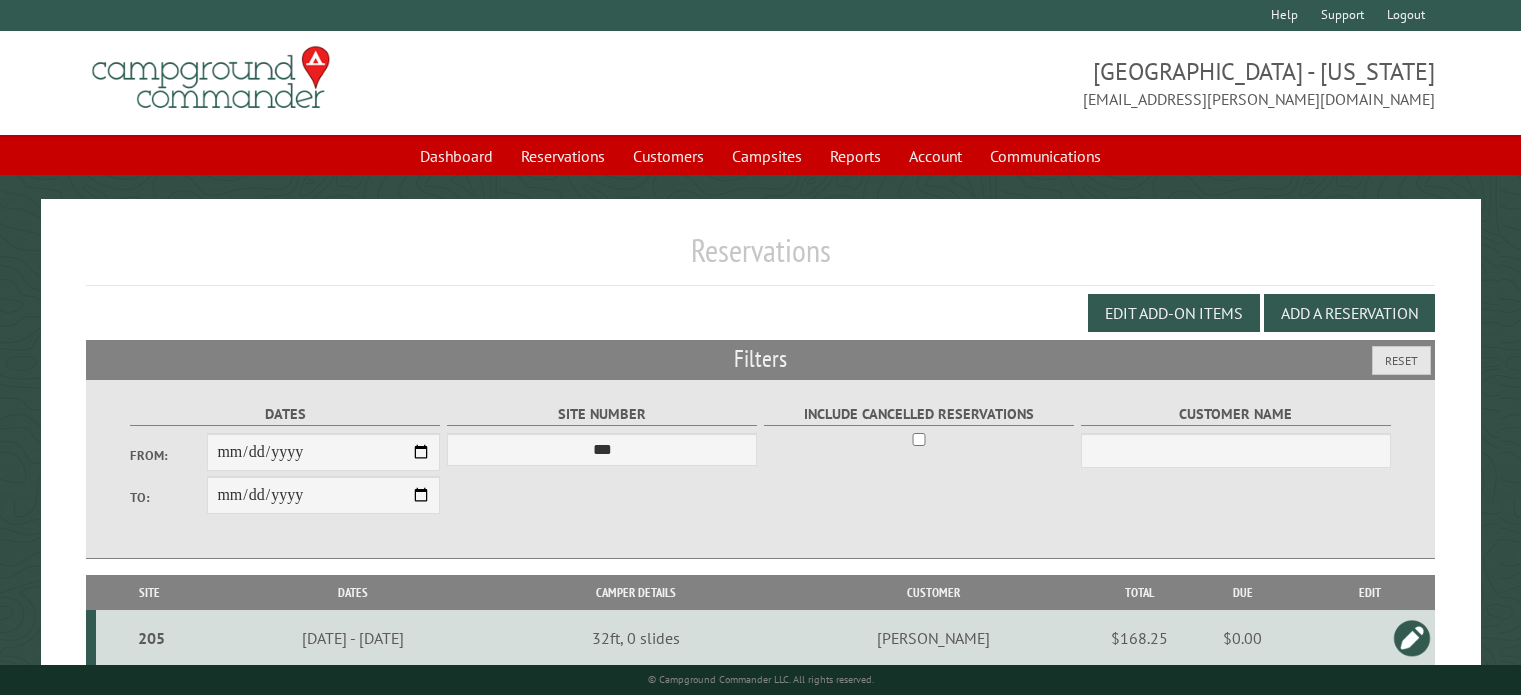 select on "***" 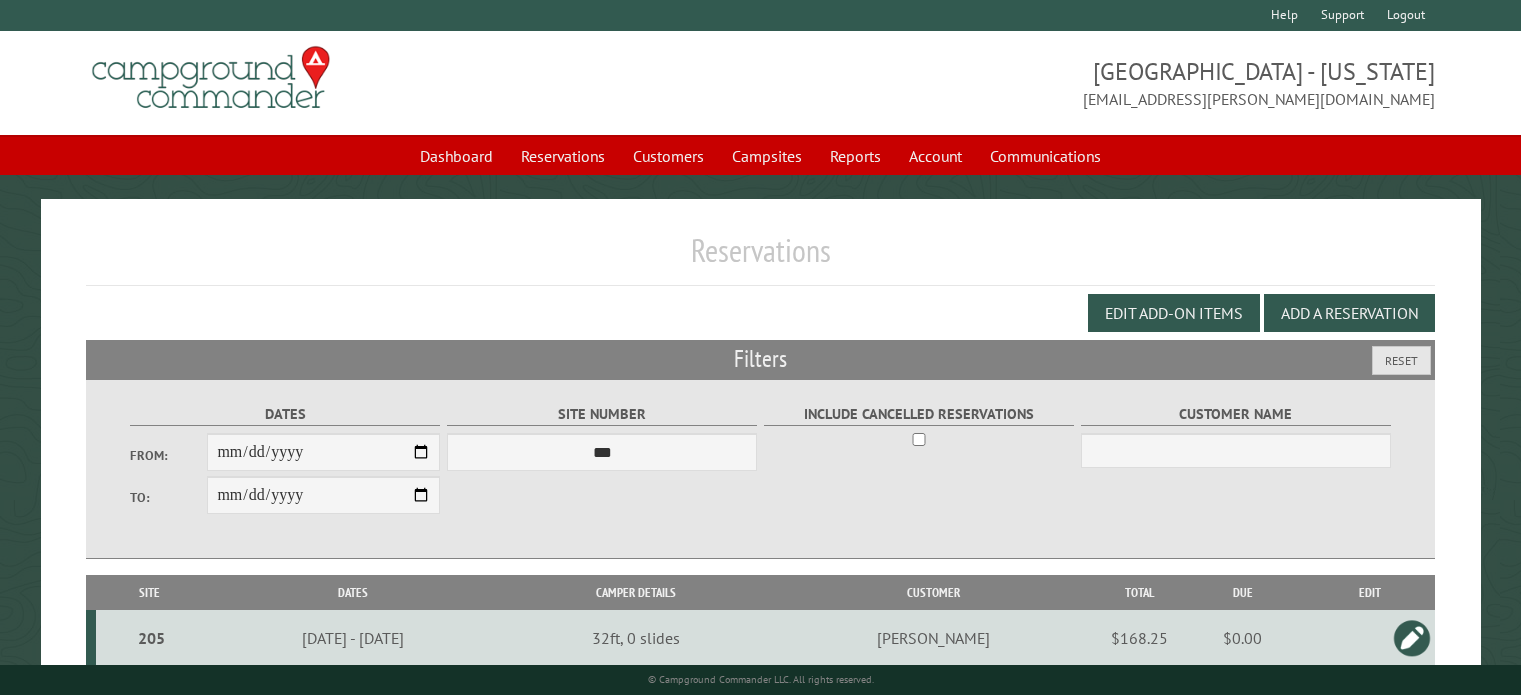 scroll, scrollTop: 108, scrollLeft: 0, axis: vertical 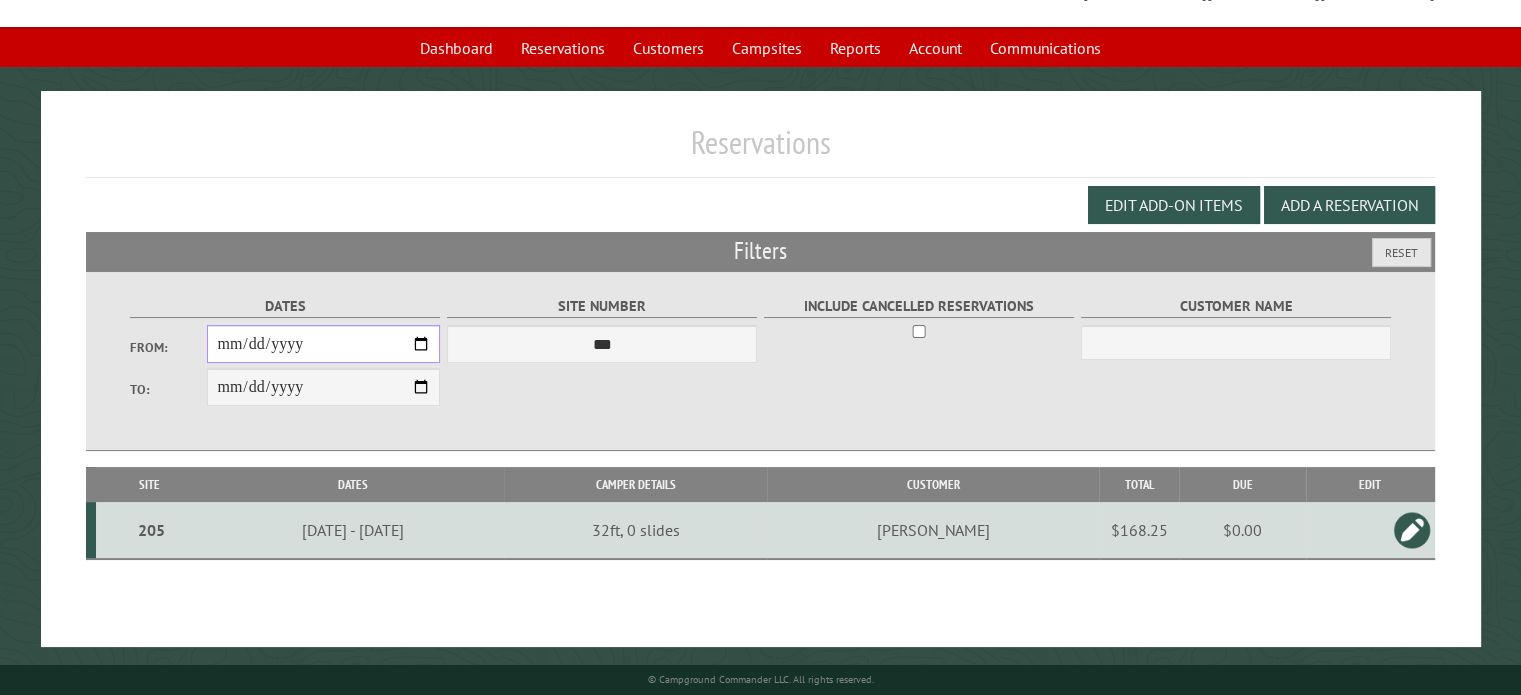 click on "**********" at bounding box center (323, 344) 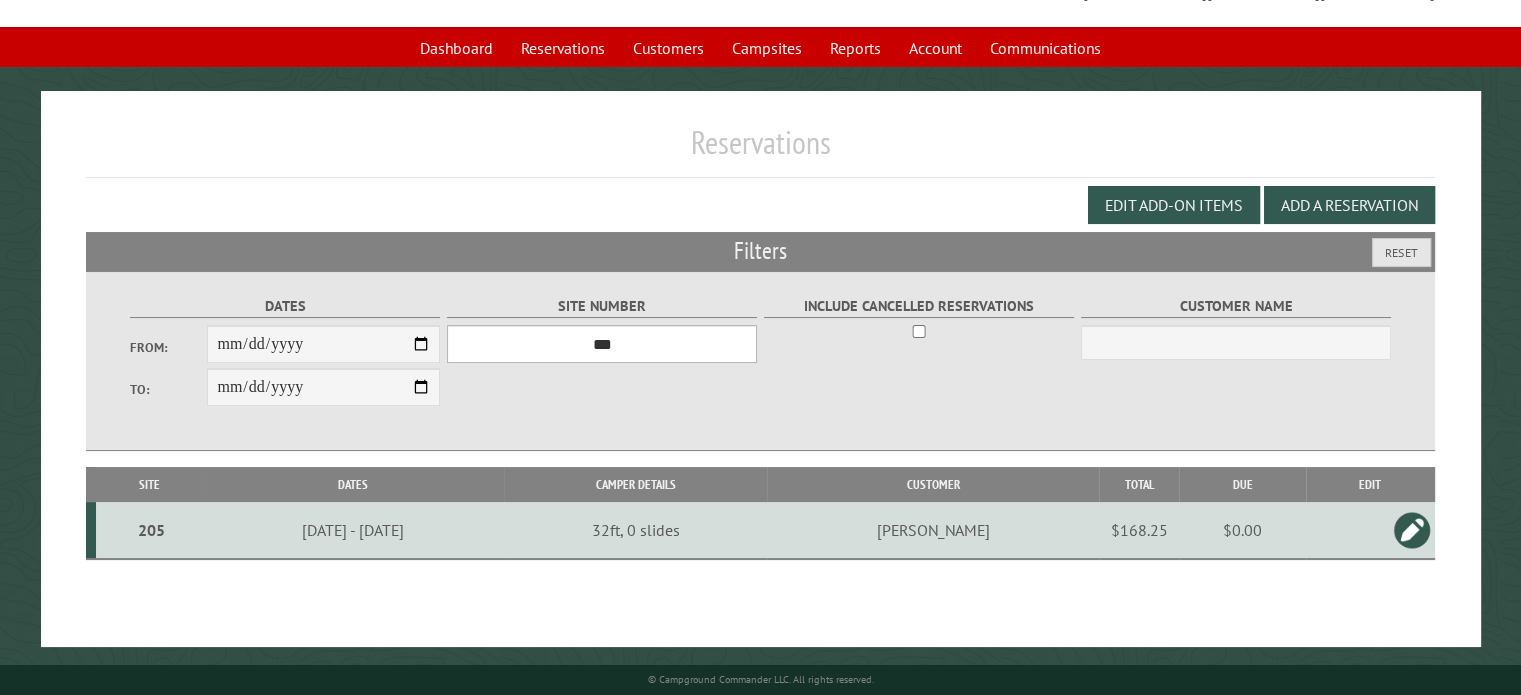 click on "*** * * * * * * * * ** ** ** ** ** ** ** ** ** ** ** ** ** ** ** ** ** *** *** *** *** *** *** *** *** *** *** *** *** *** *** *** *** *** *** *** *** *** *** *** *** *** *** *** *** *** *** *** *** *** *** *** *** * * * * * * ***** ** ** ** ****" at bounding box center [602, 344] 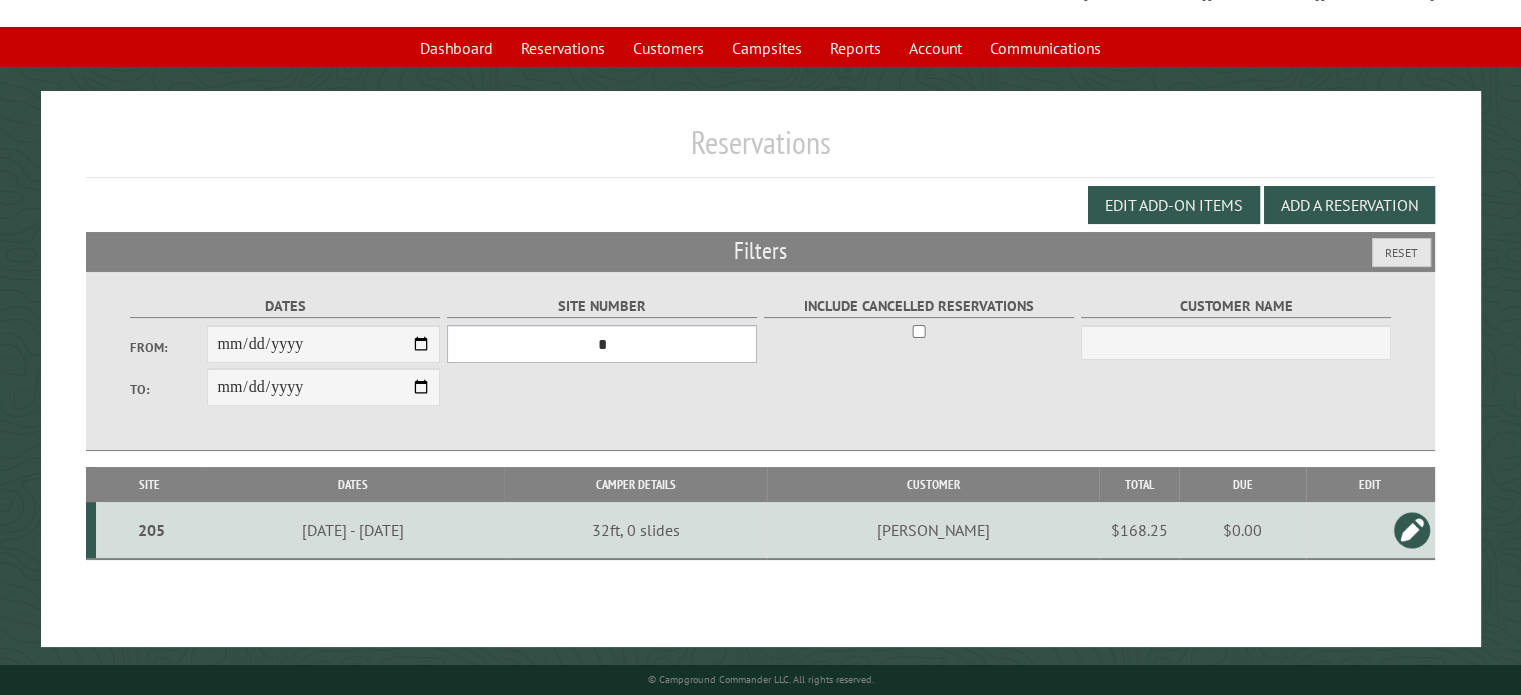 click on "*** * * * * * * * * ** ** ** ** ** ** ** ** ** ** ** ** ** ** ** ** ** *** *** *** *** *** *** *** *** *** *** *** *** *** *** *** *** *** *** *** *** *** *** *** *** *** *** *** *** *** *** *** *** *** *** *** *** * * * * * * ***** ** ** ** ****" at bounding box center [602, 344] 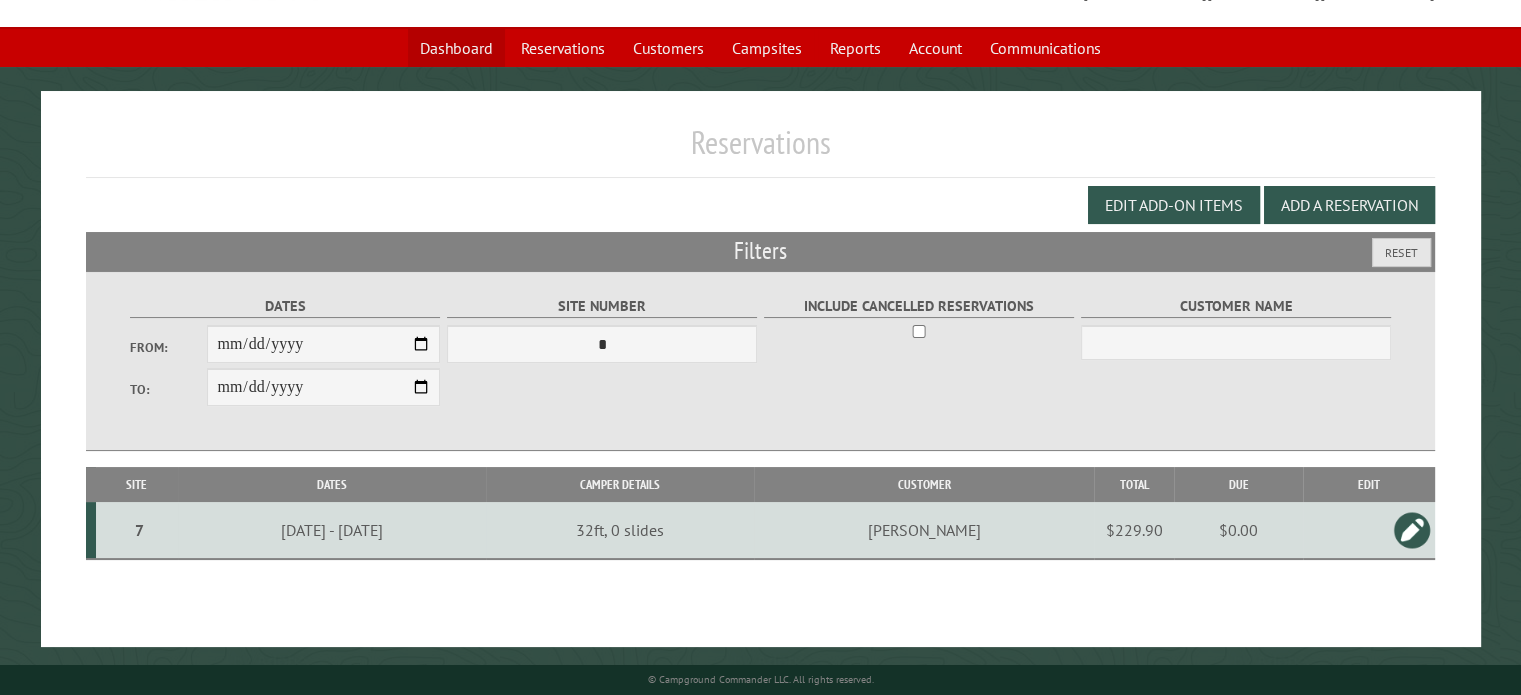 click on "Dashboard" at bounding box center [456, 48] 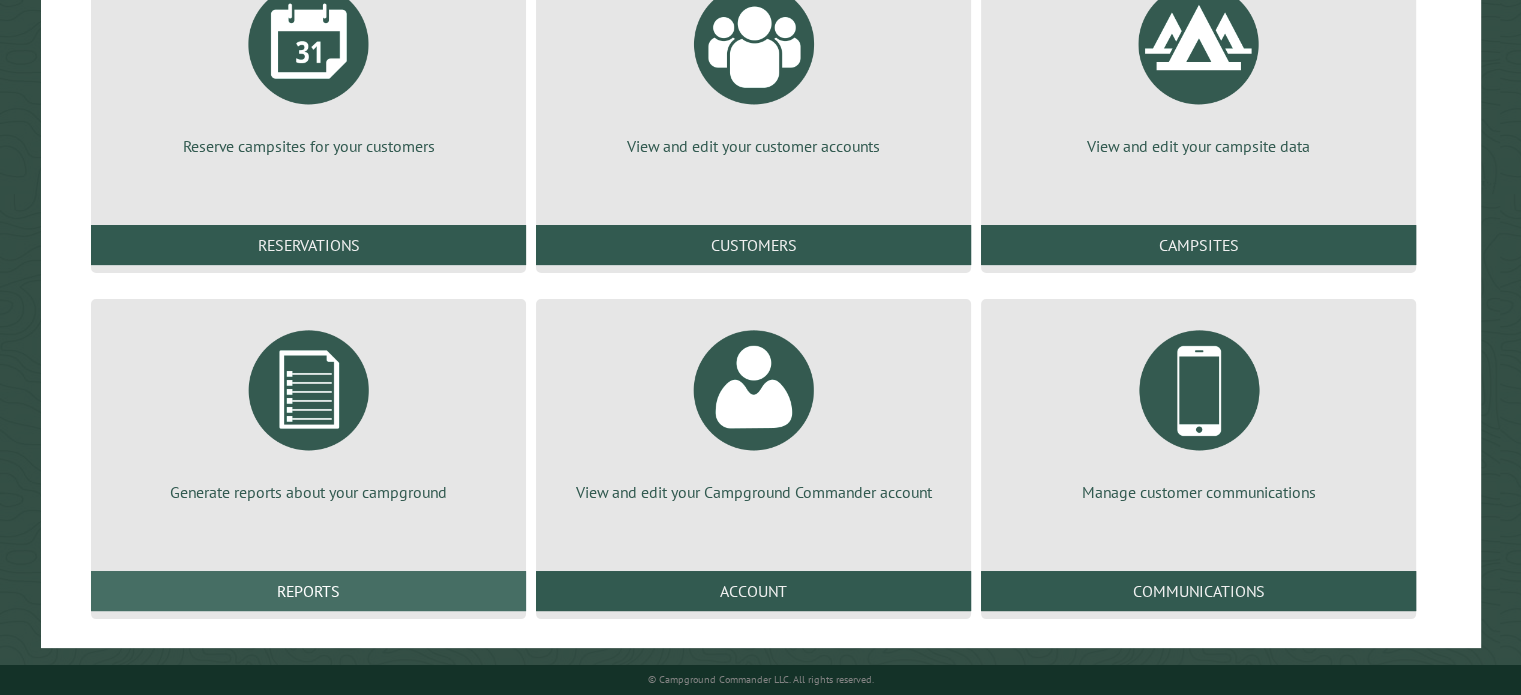 scroll, scrollTop: 305, scrollLeft: 0, axis: vertical 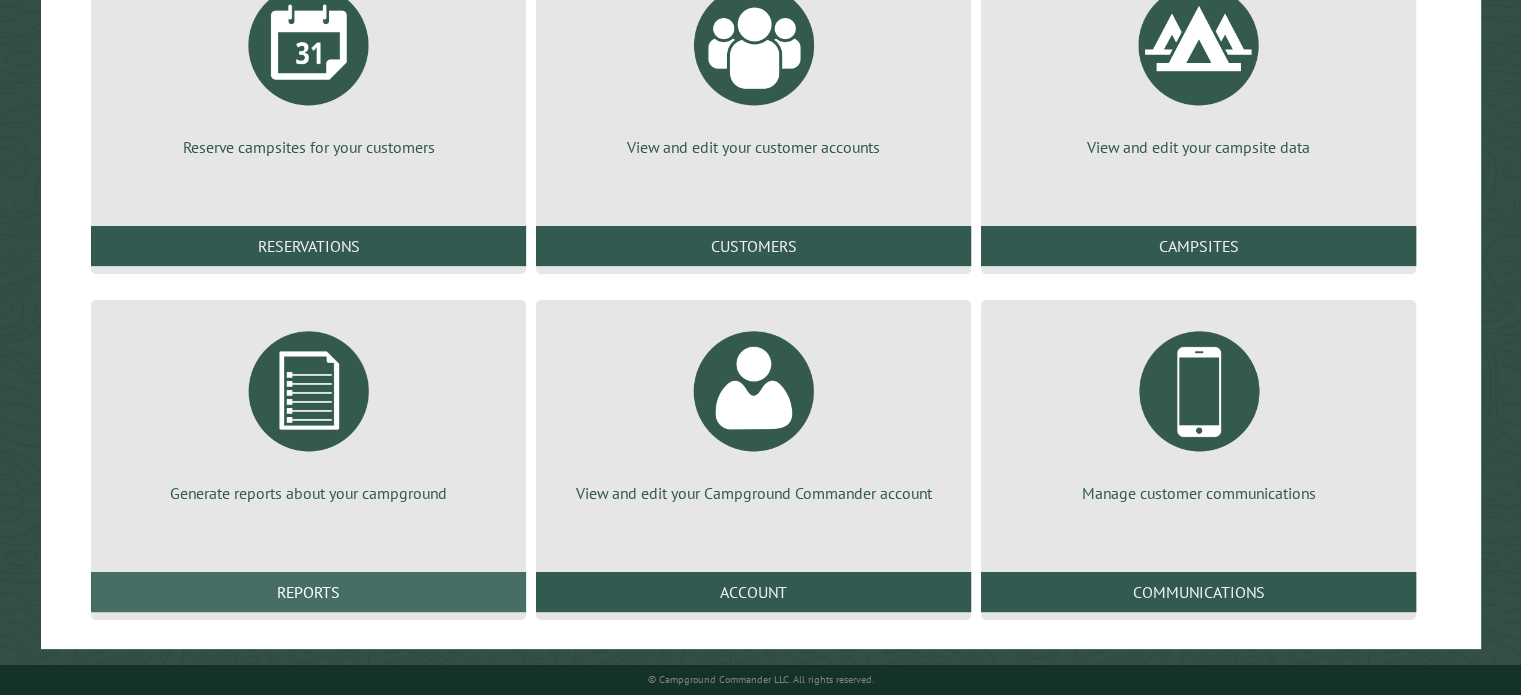click on "Reports" at bounding box center [308, 592] 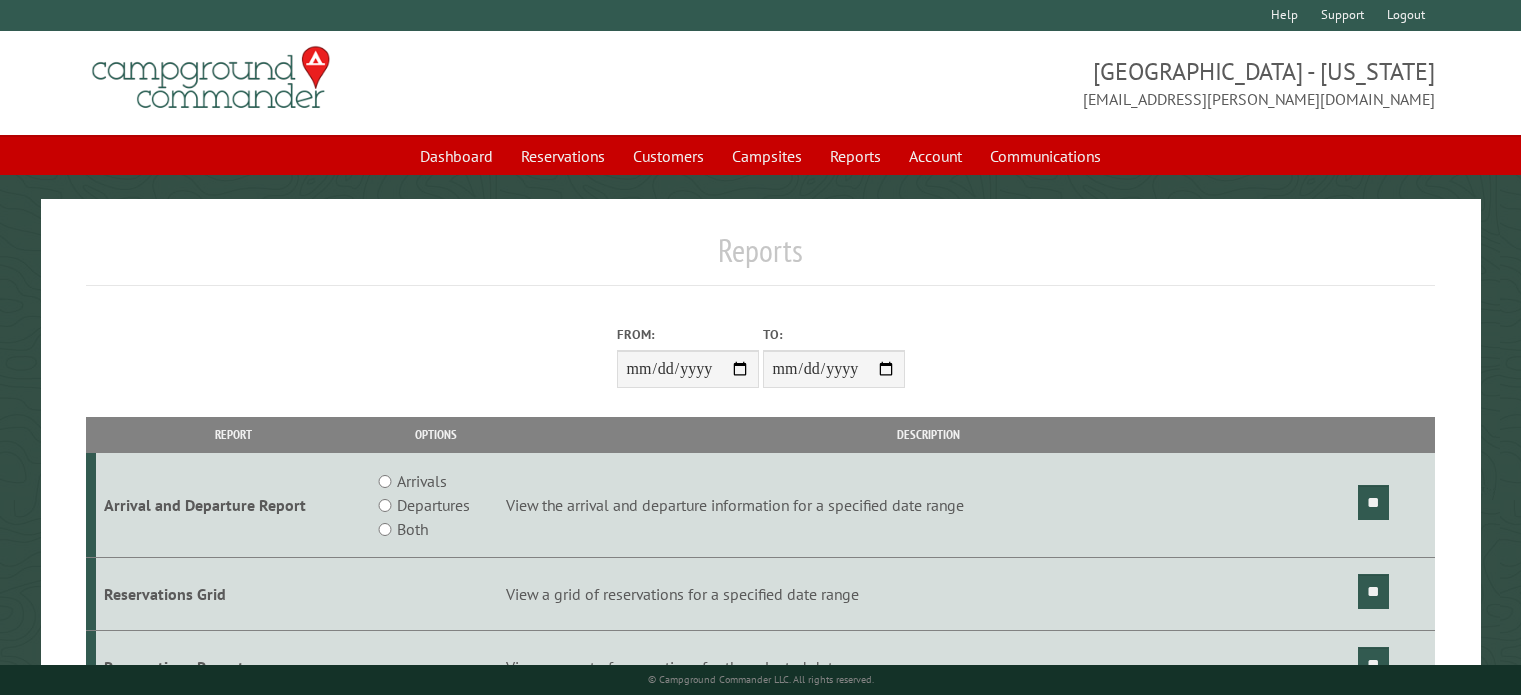 scroll, scrollTop: 0, scrollLeft: 0, axis: both 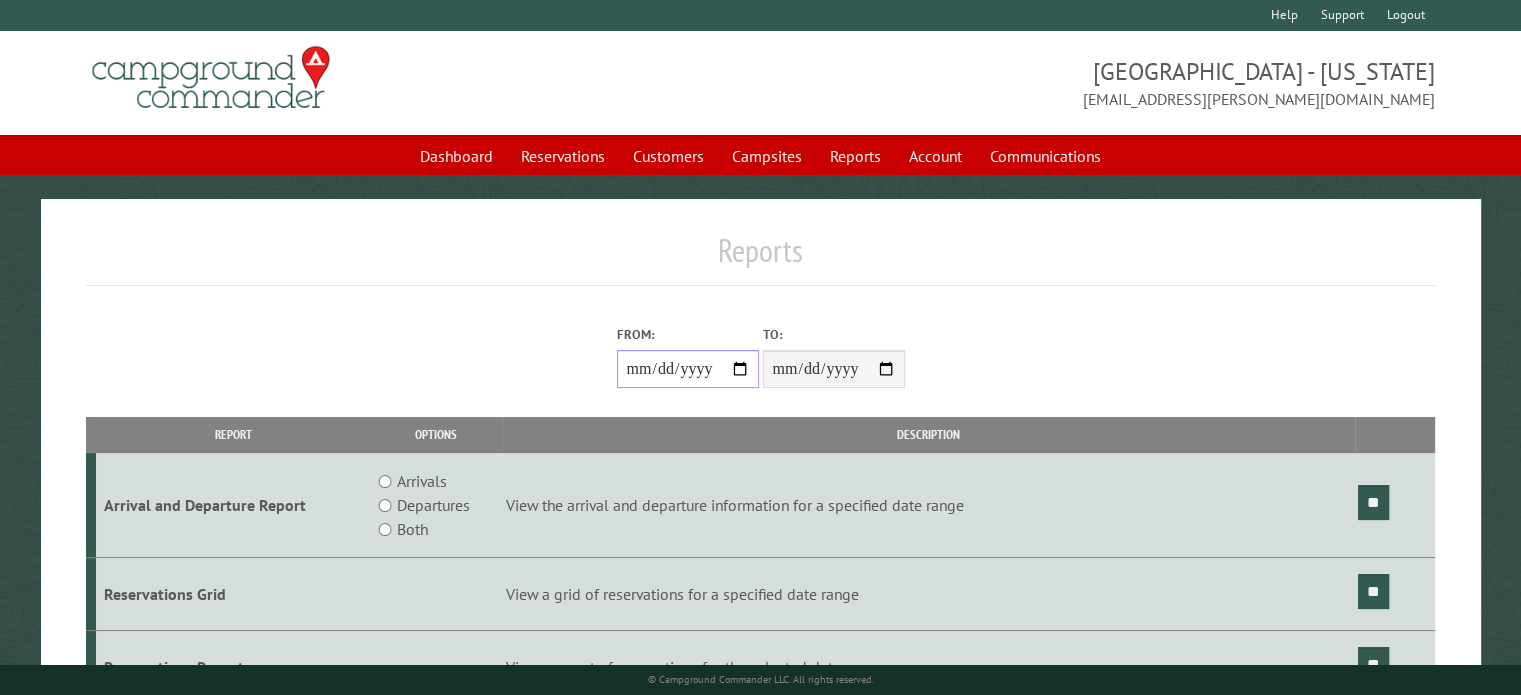 click on "From:" at bounding box center (688, 369) 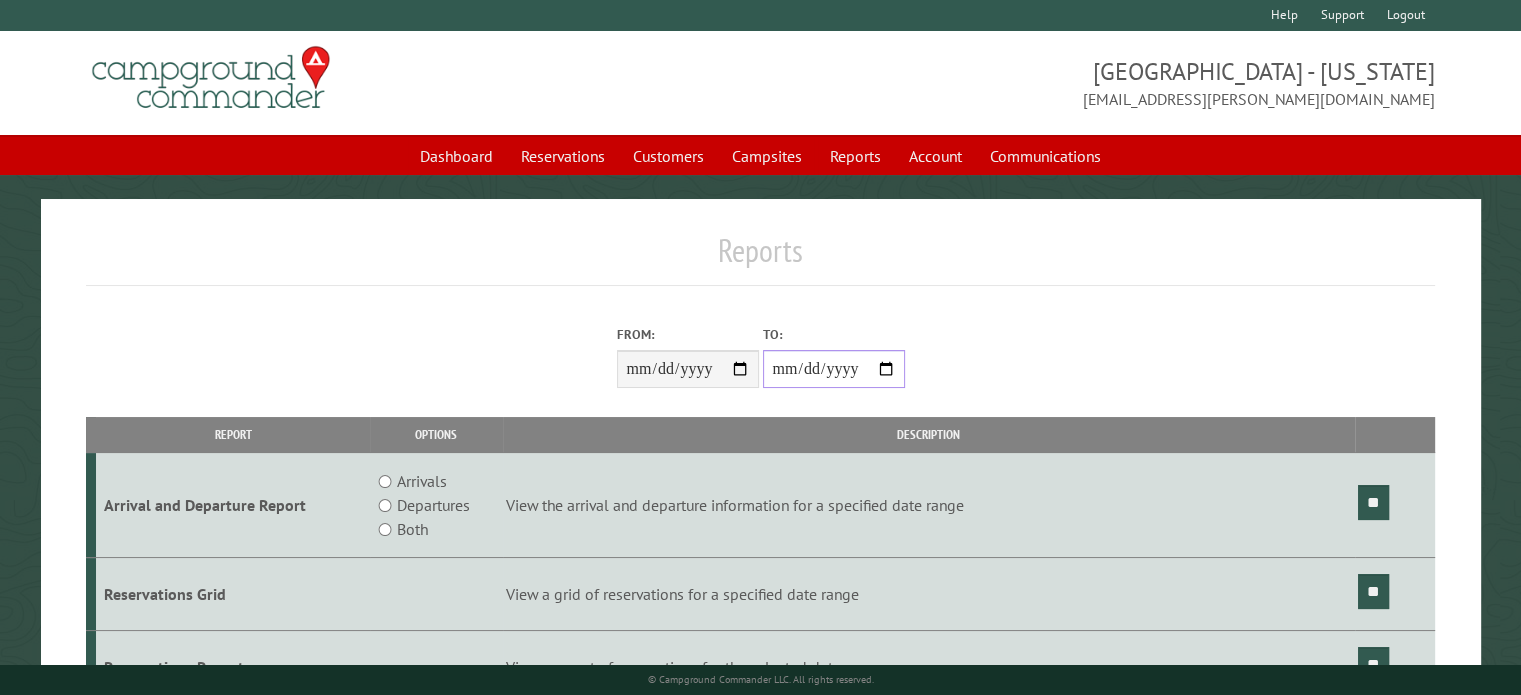 click on "**********" at bounding box center (834, 369) 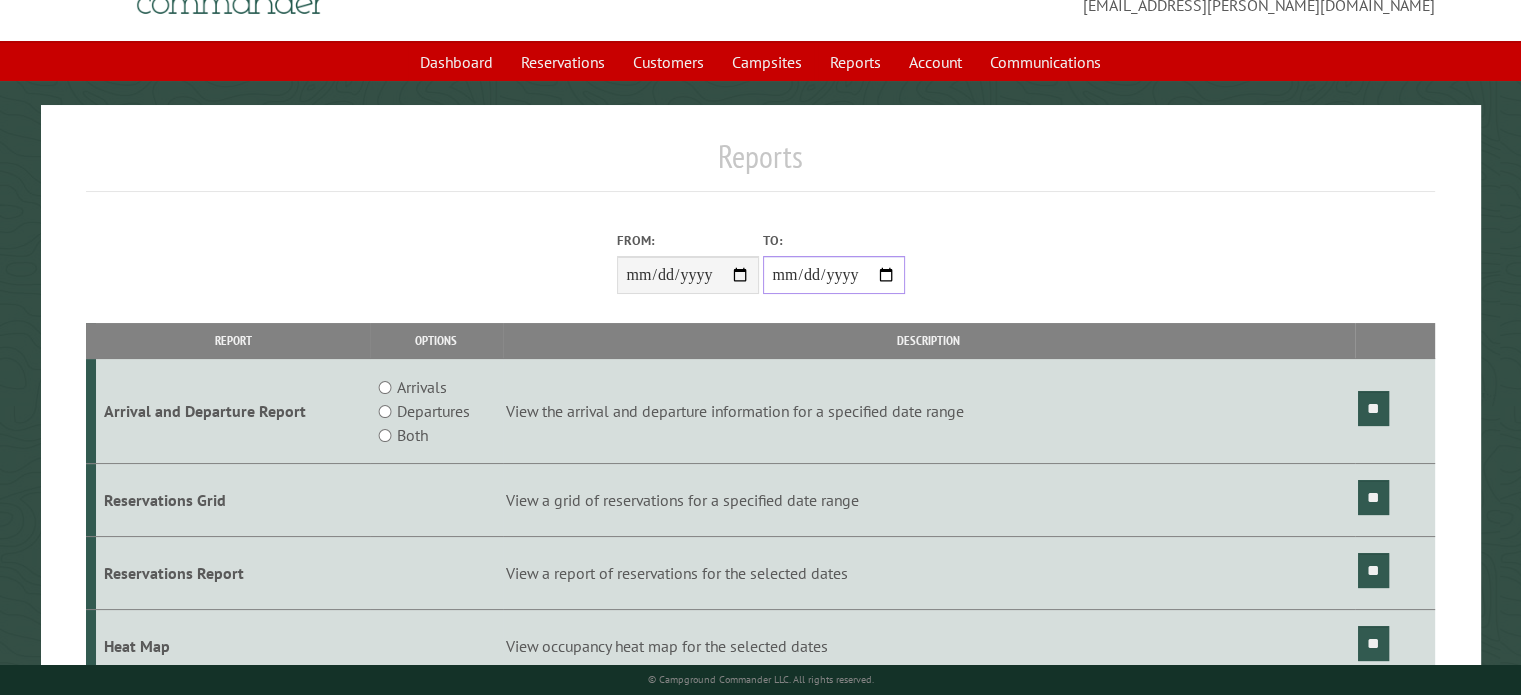 scroll, scrollTop: 108, scrollLeft: 0, axis: vertical 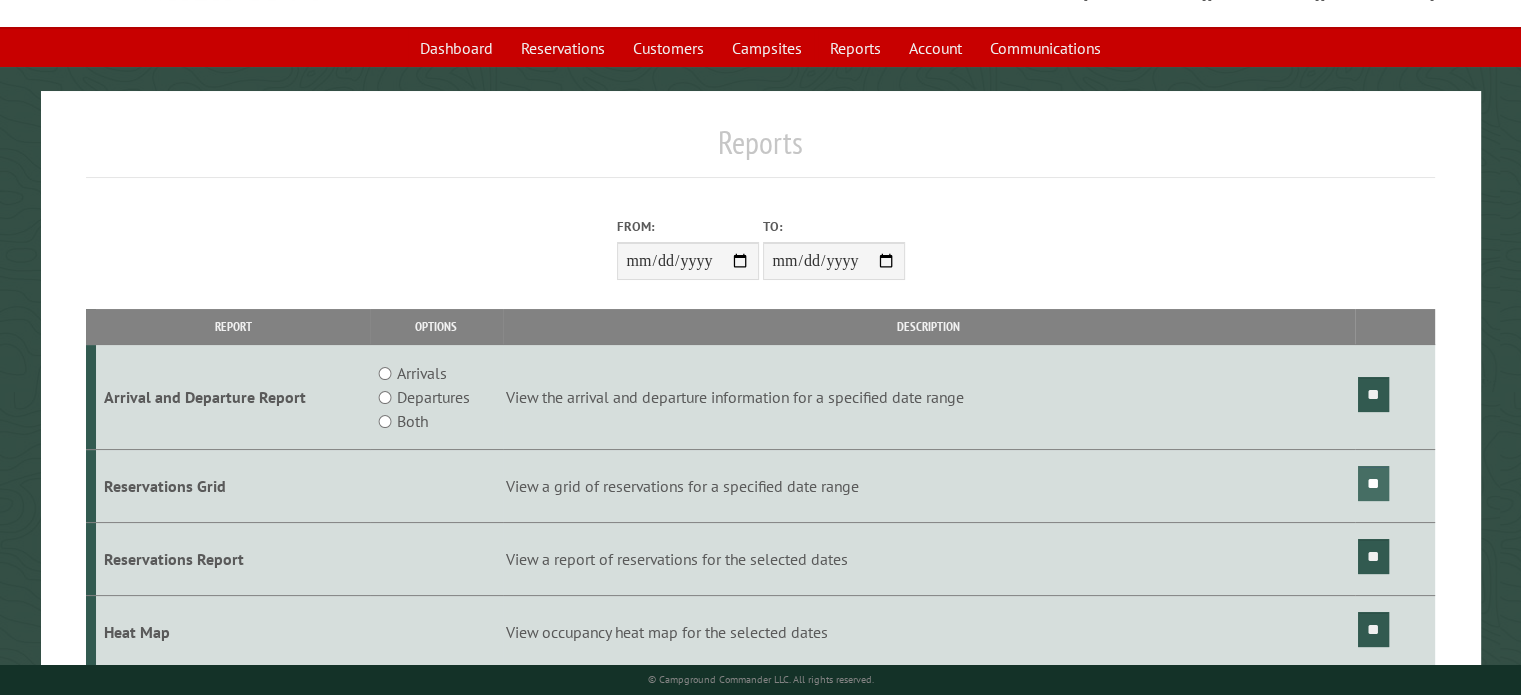 click on "**" at bounding box center (1373, 483) 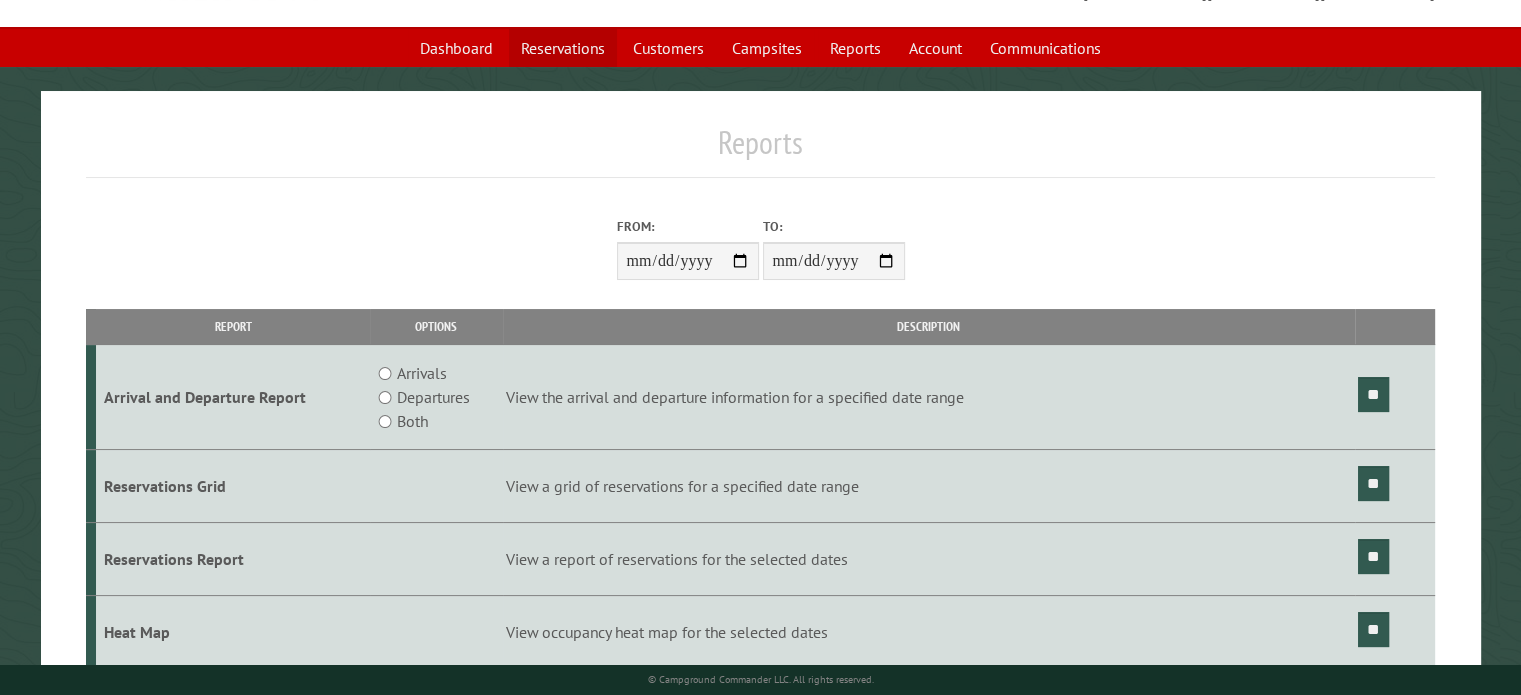 click on "Reservations" at bounding box center [563, 48] 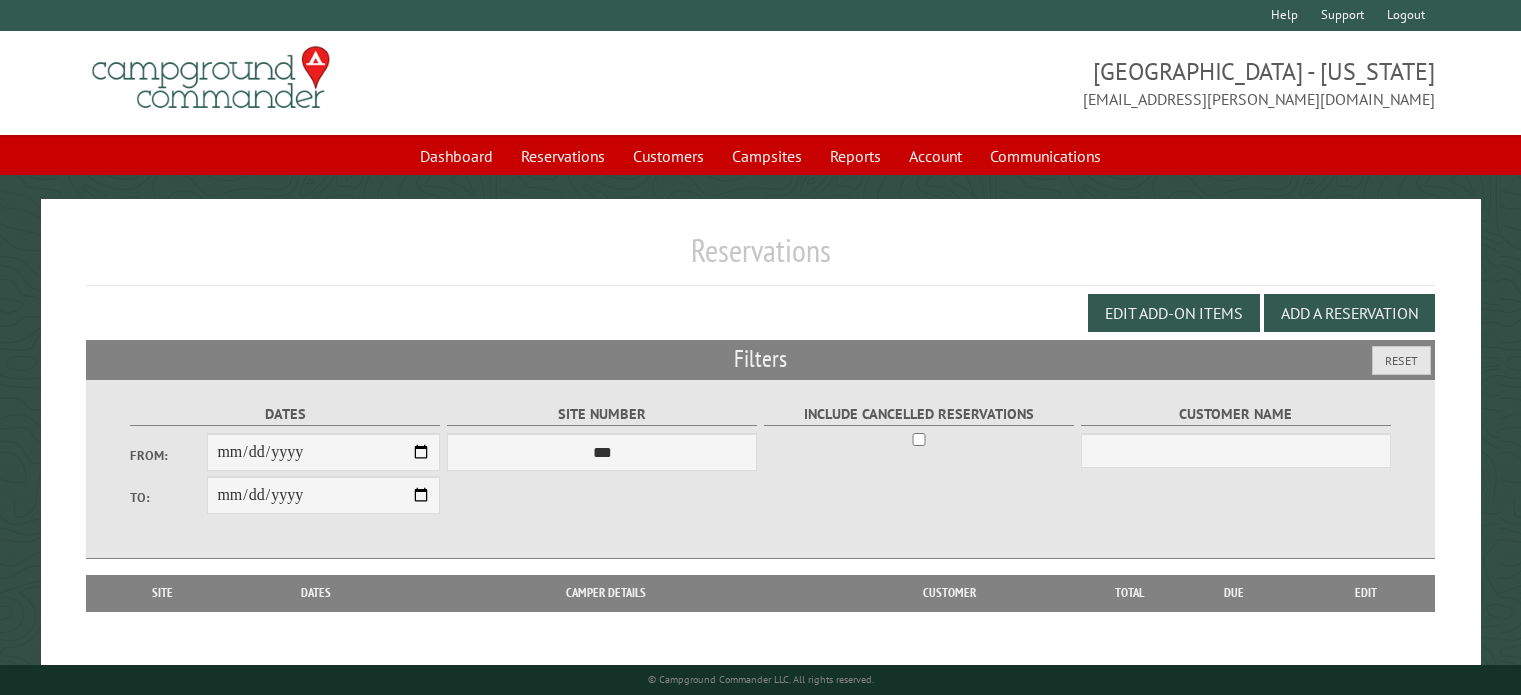 scroll, scrollTop: 0, scrollLeft: 0, axis: both 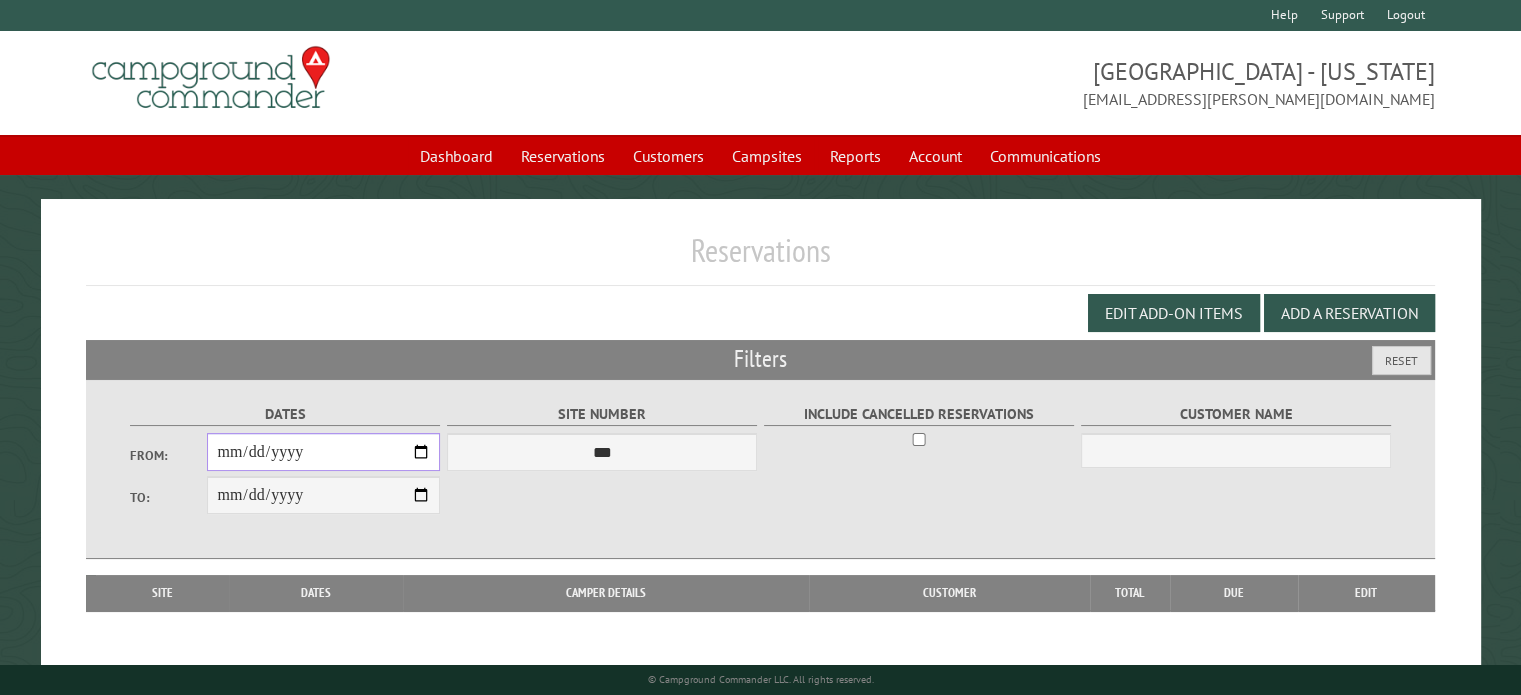click on "From:" at bounding box center (323, 452) 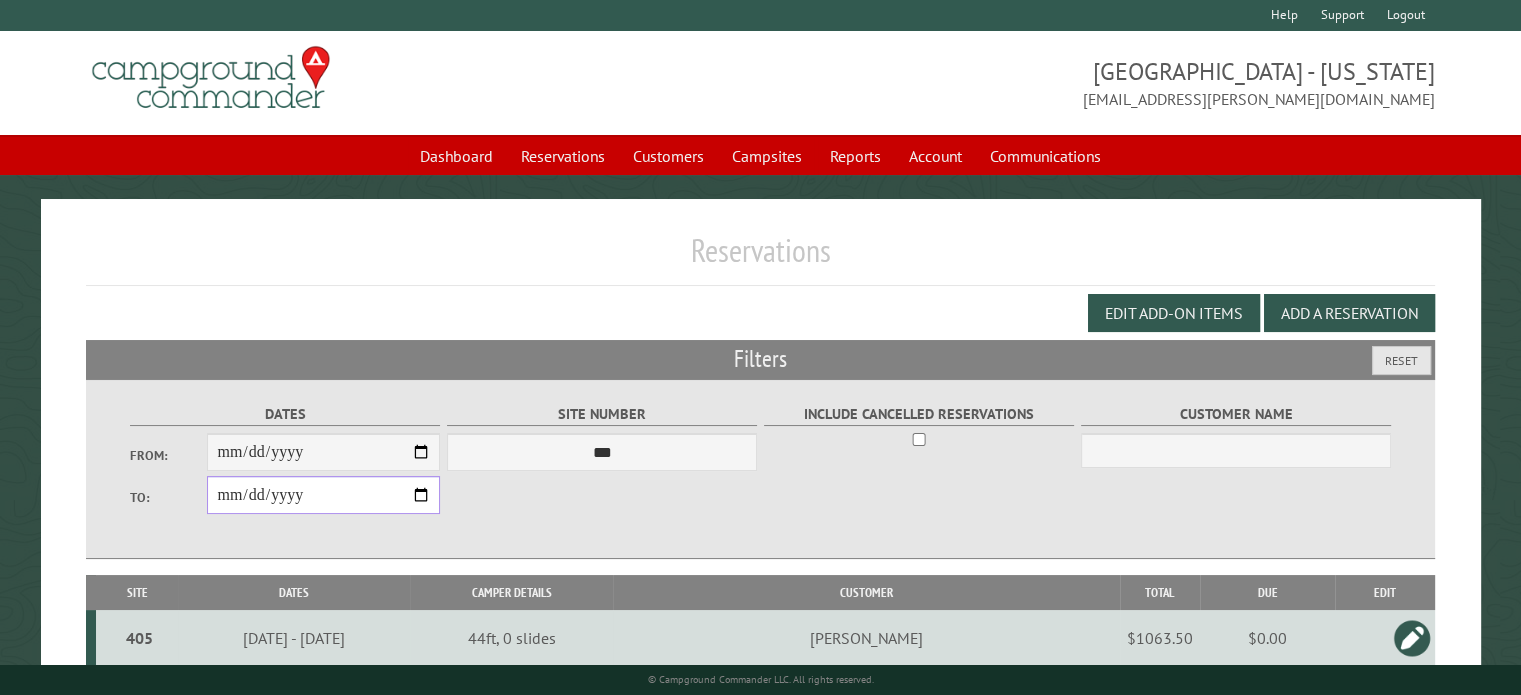 click on "**********" at bounding box center [323, 495] 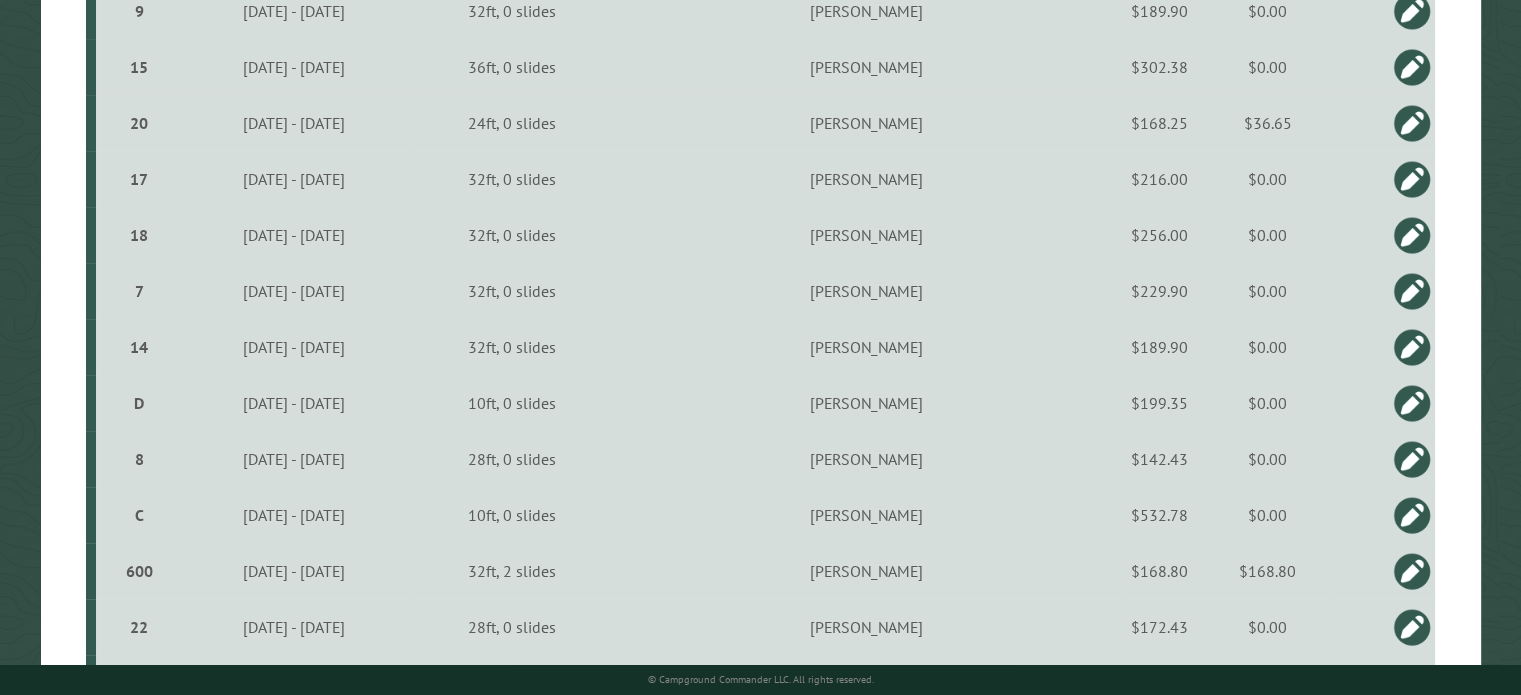 scroll, scrollTop: 943, scrollLeft: 0, axis: vertical 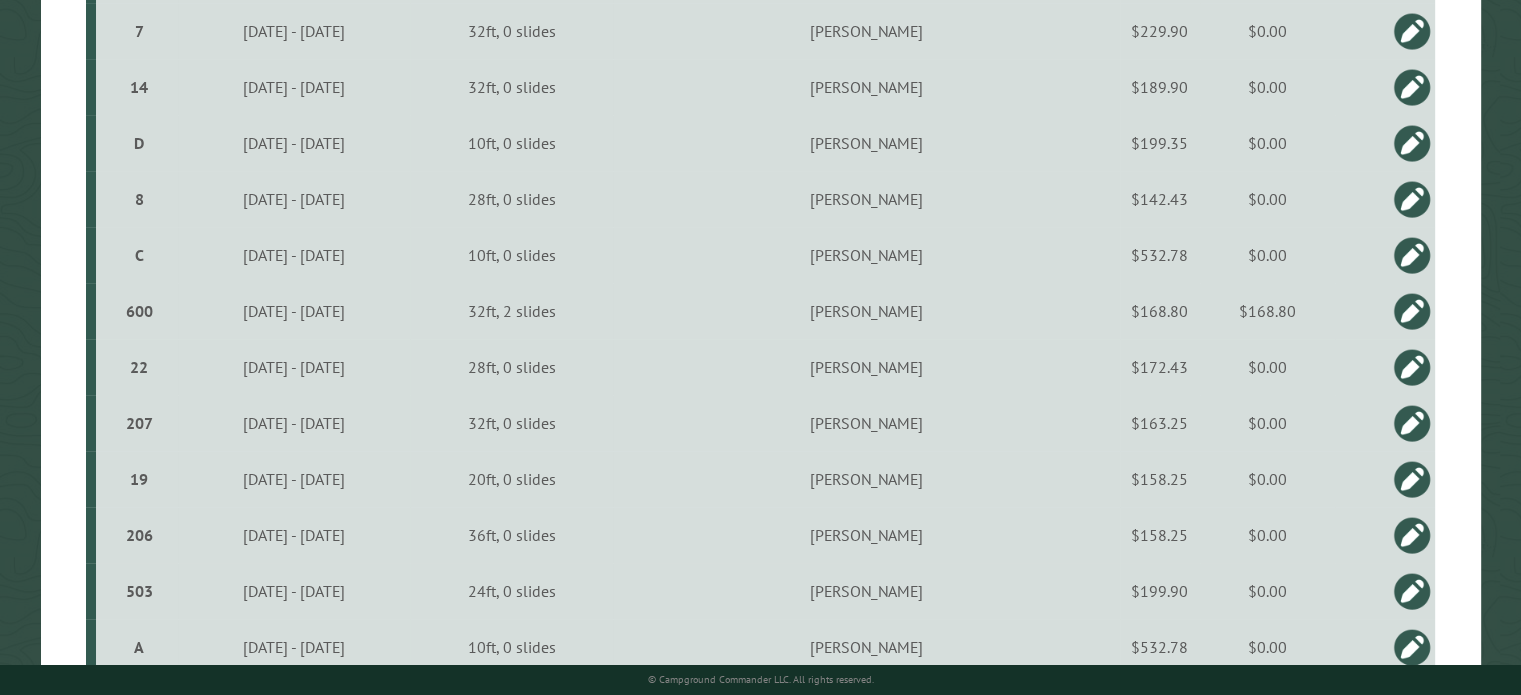 click at bounding box center (1412, 311) 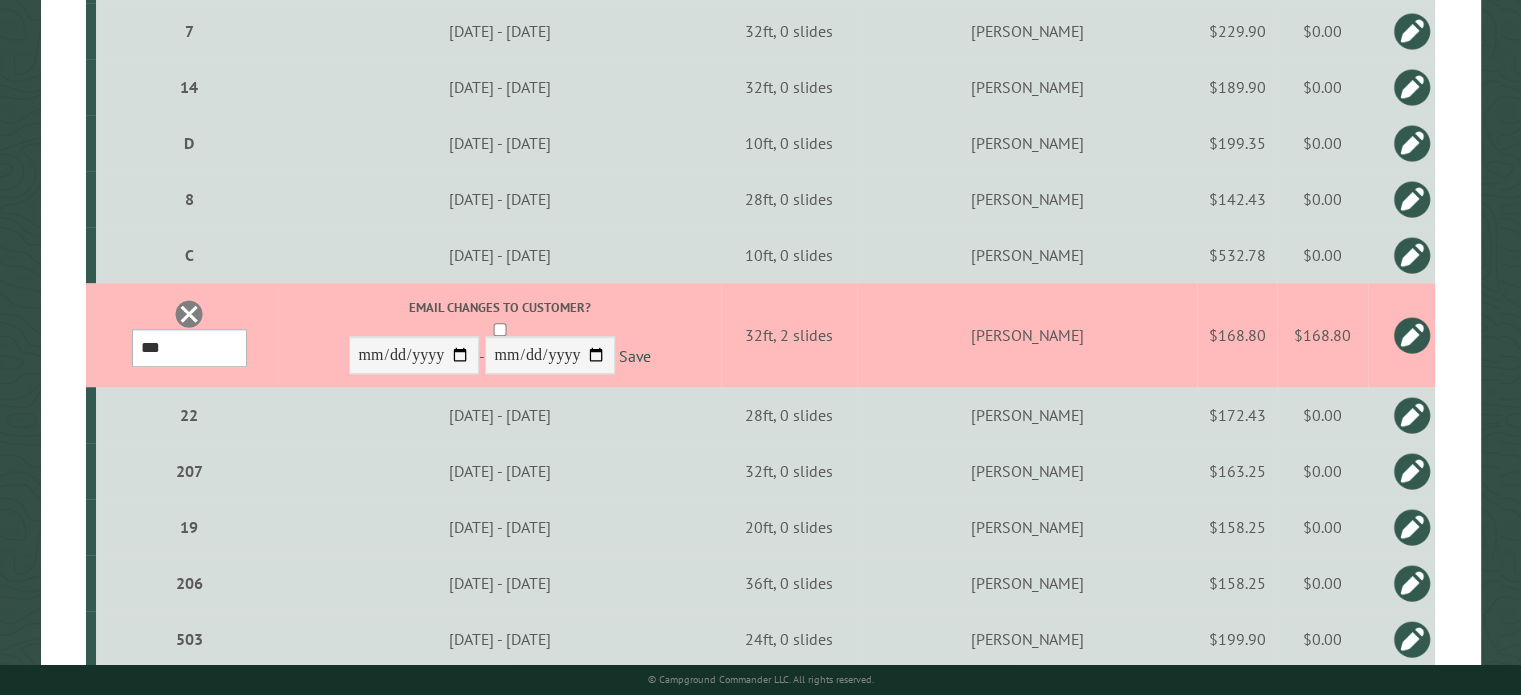 click on "*** * * * * * * * * ** ** ** ** ** ** ** ** ** ** ** ** ** ** ** ** ** *** *** *** *** *** *** *** *** *** *** *** *** *** *** *** *** *** *** *** *** *** *** *** *** *** *** *** *** *** *** *** *** *** *** *** *** * * * * * * ***** ** ** ** ****" at bounding box center (189, 348) 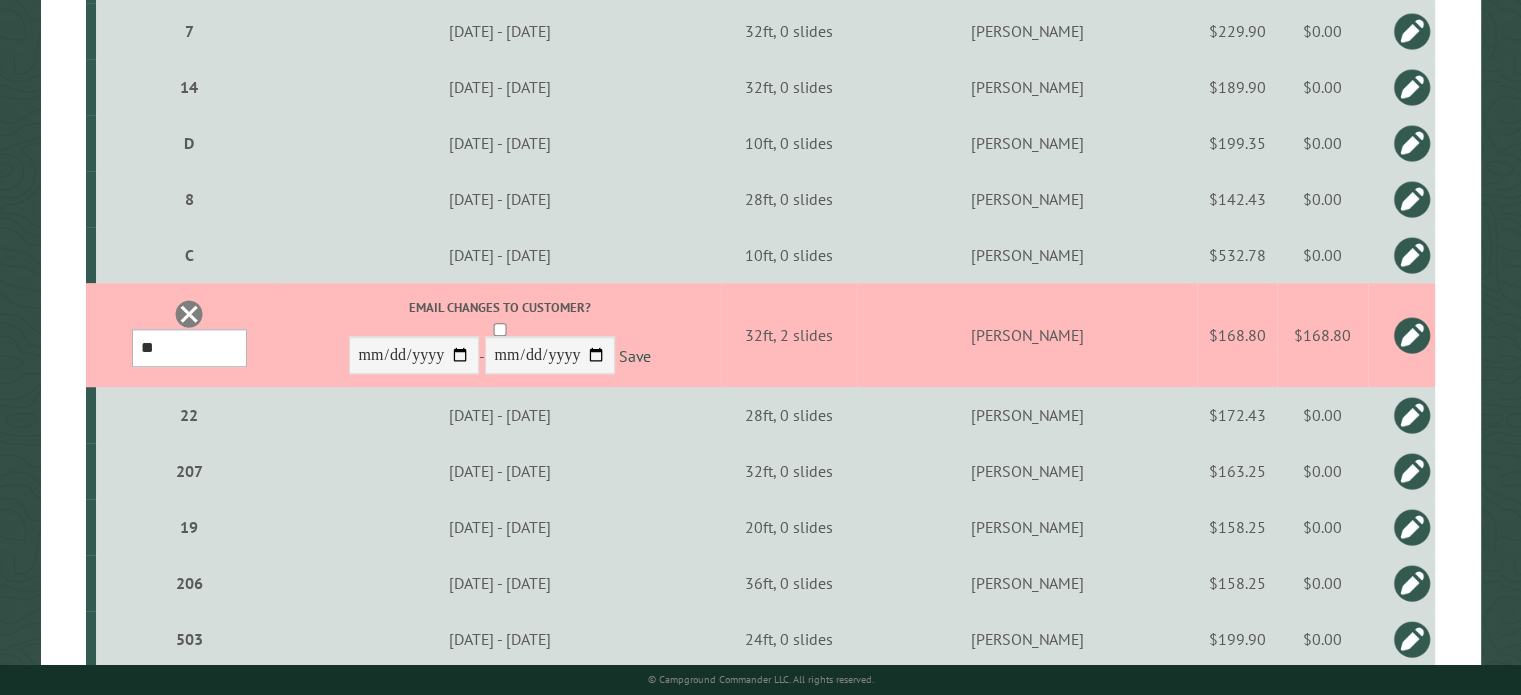 click on "*** * * * * * * * * ** ** ** ** ** ** ** ** ** ** ** ** ** ** ** ** ** *** *** *** *** *** *** *** *** *** *** *** *** *** *** *** *** *** *** *** *** *** *** *** *** *** *** *** *** *** *** *** *** *** *** *** *** * * * * * * ***** ** ** ** ****" at bounding box center [189, 348] 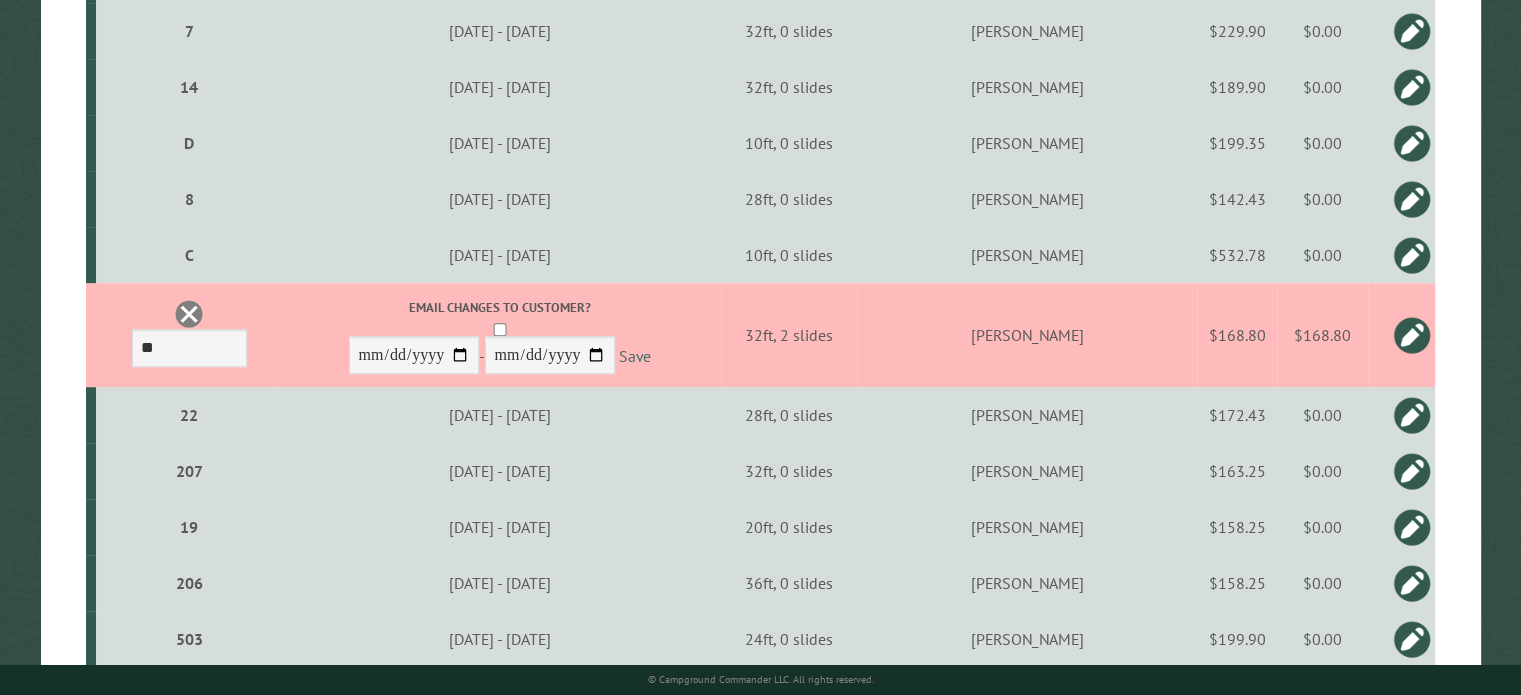 click on "Save" at bounding box center [635, 356] 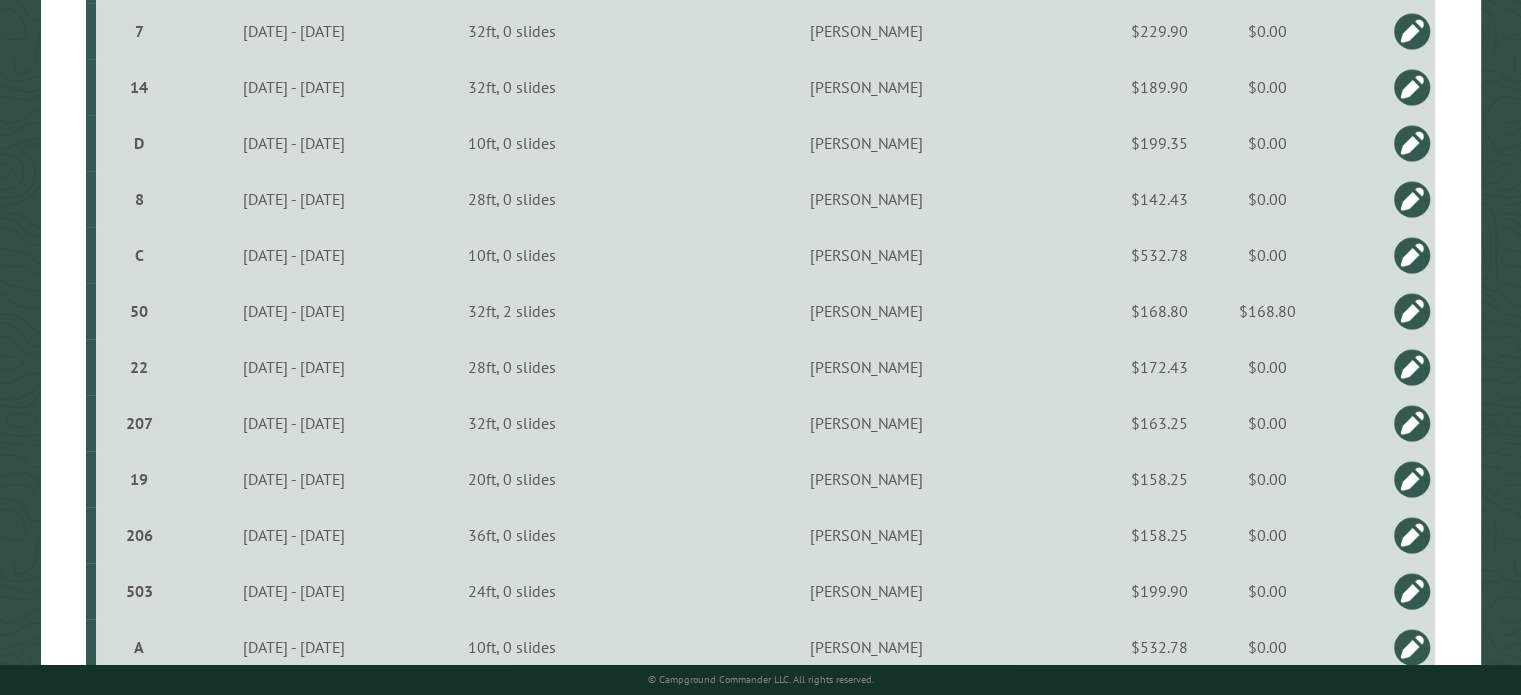 click at bounding box center (1412, 311) 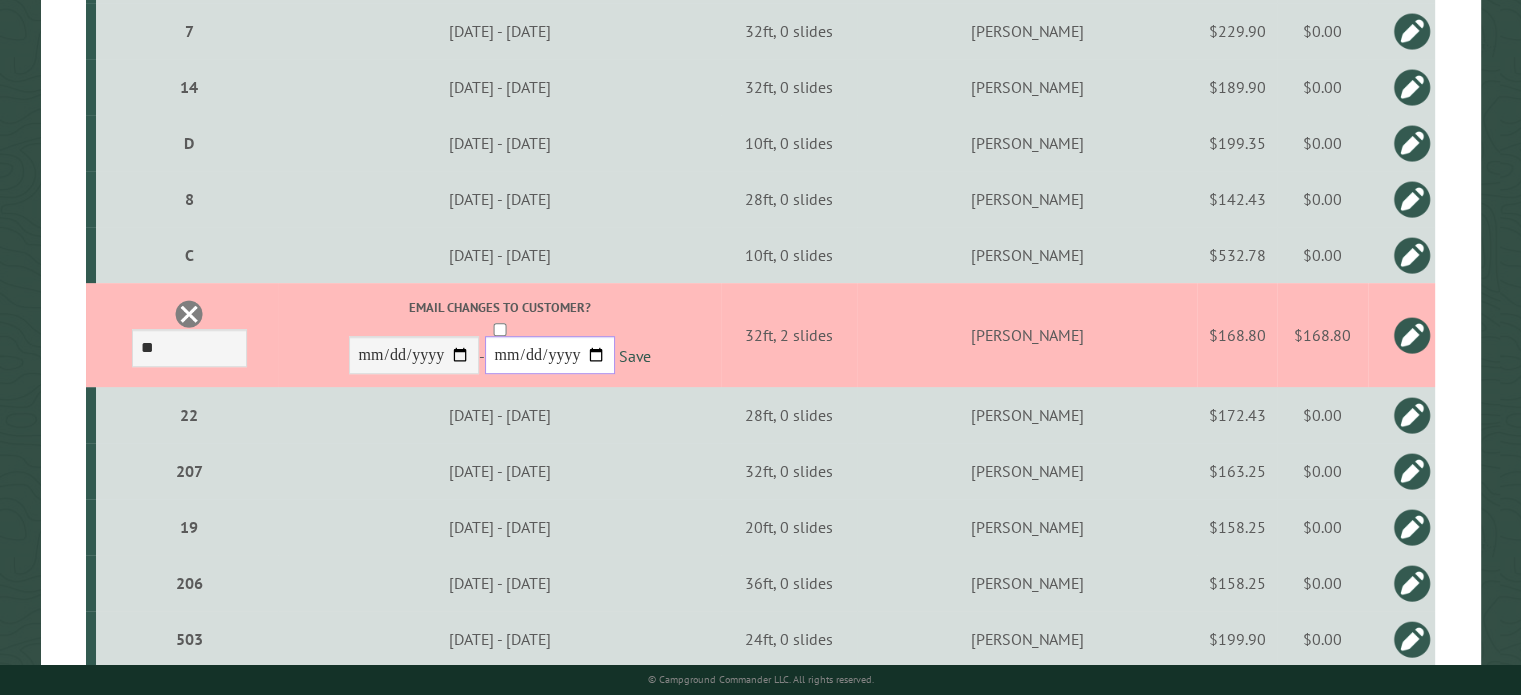 click on "**********" at bounding box center [550, 355] 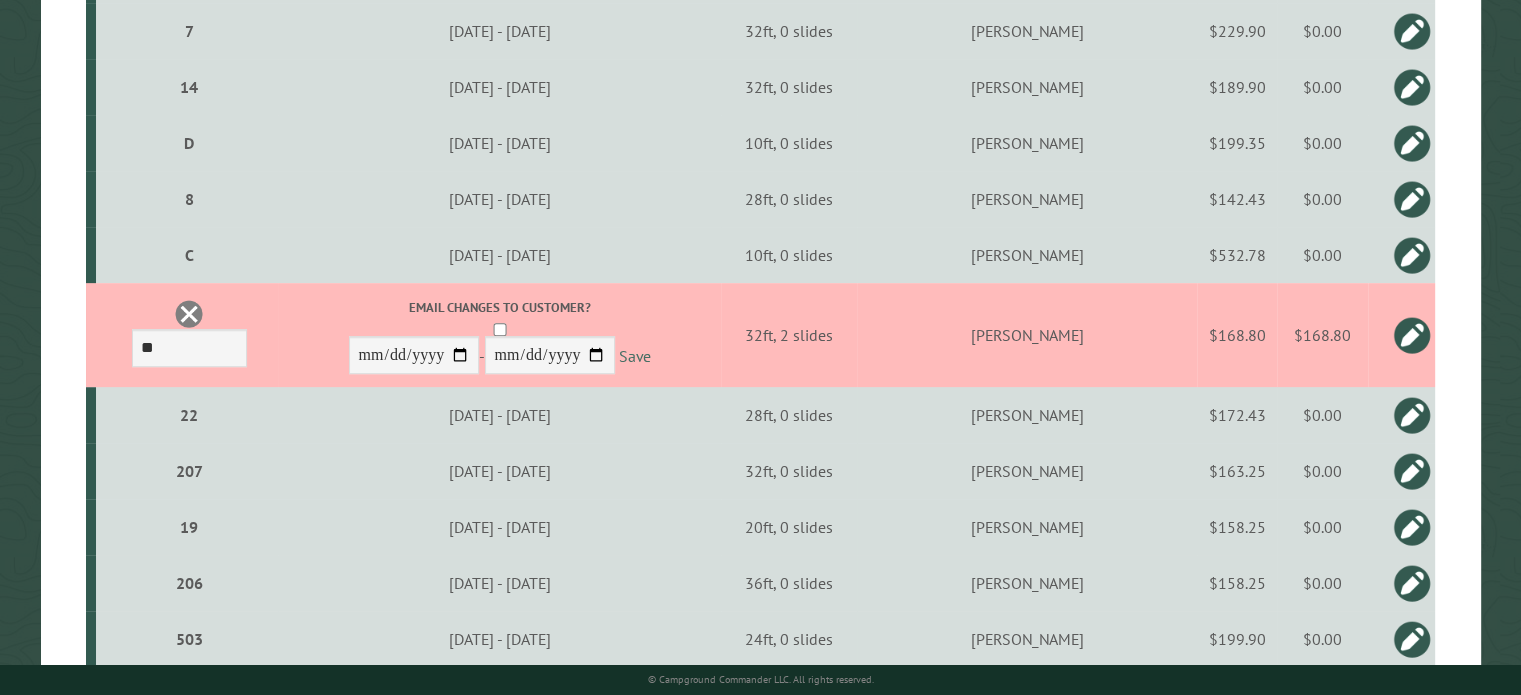 click on "Save" at bounding box center [635, 356] 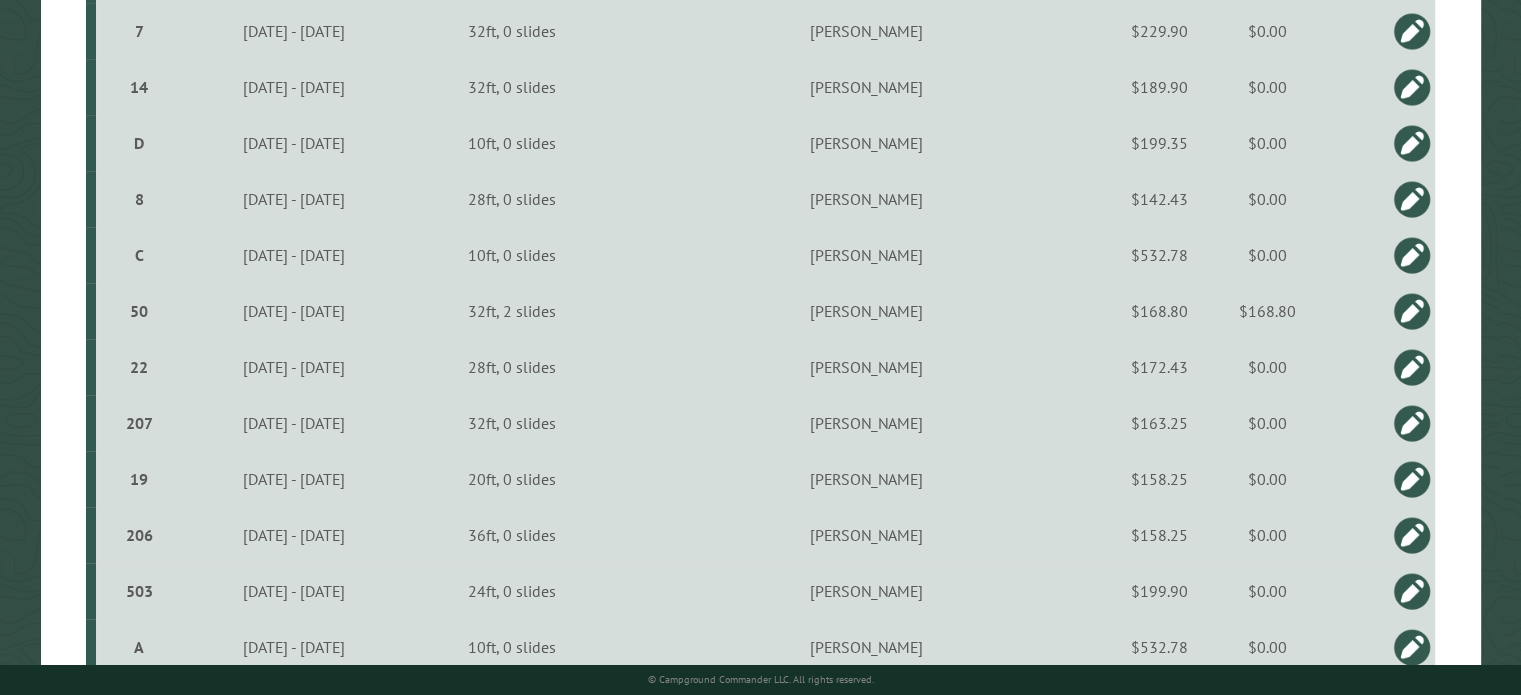 click at bounding box center (1412, 311) 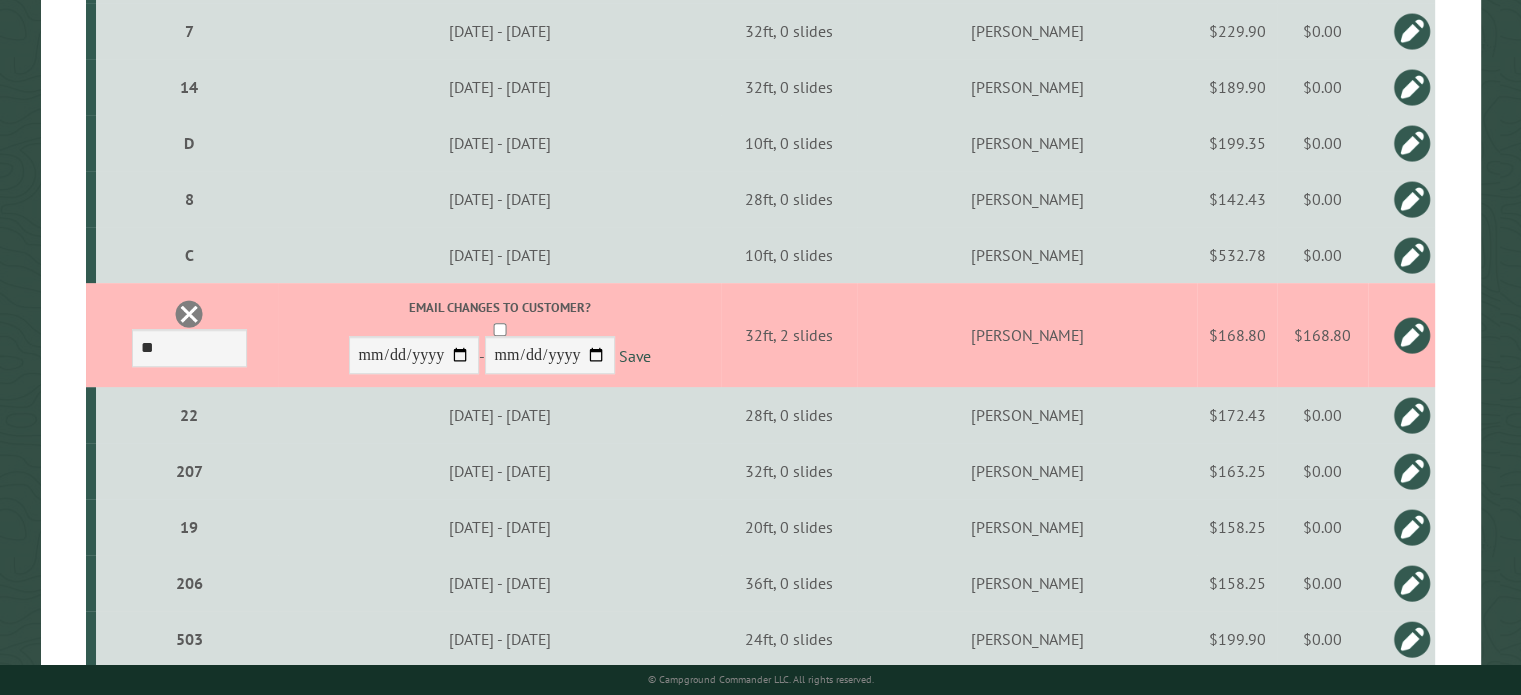 click on "$168.80" at bounding box center (1237, 335) 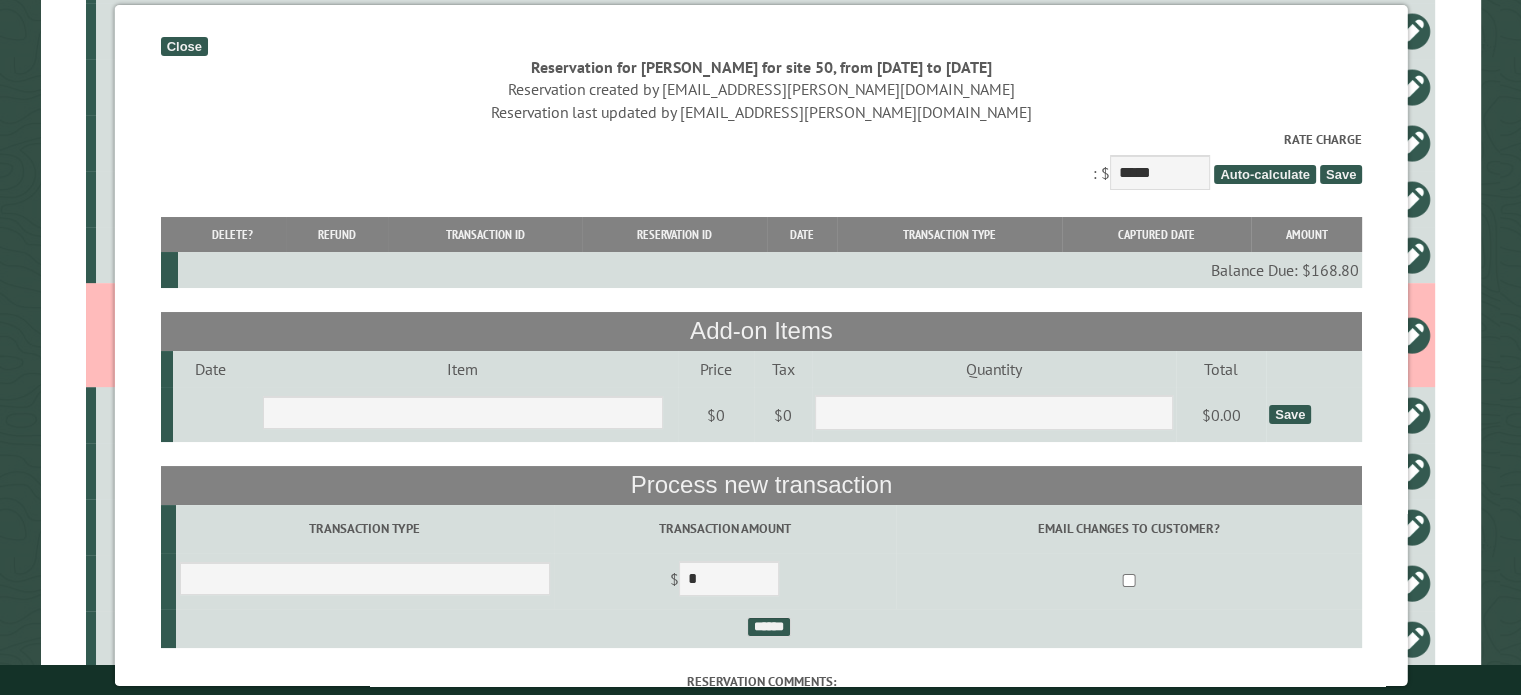 click on "Close" at bounding box center [183, 46] 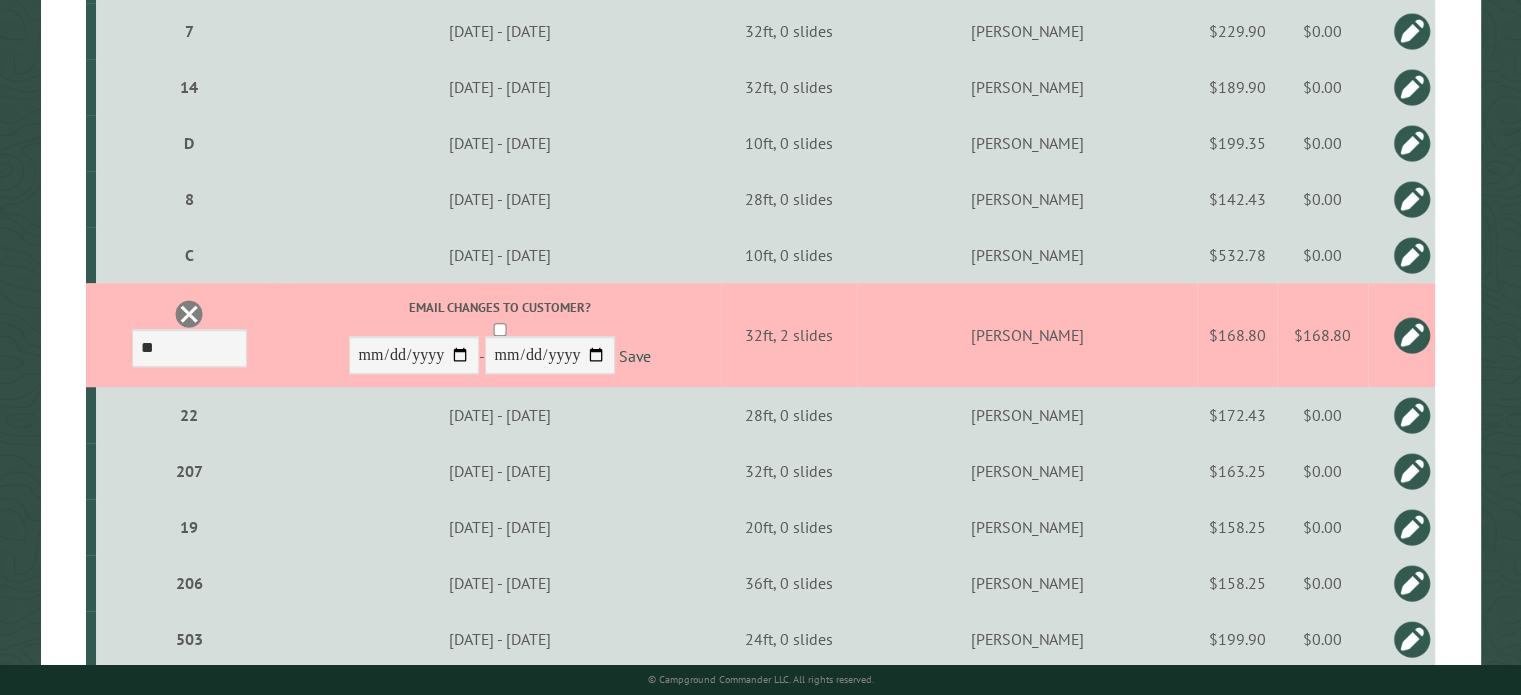 click at bounding box center [189, 314] 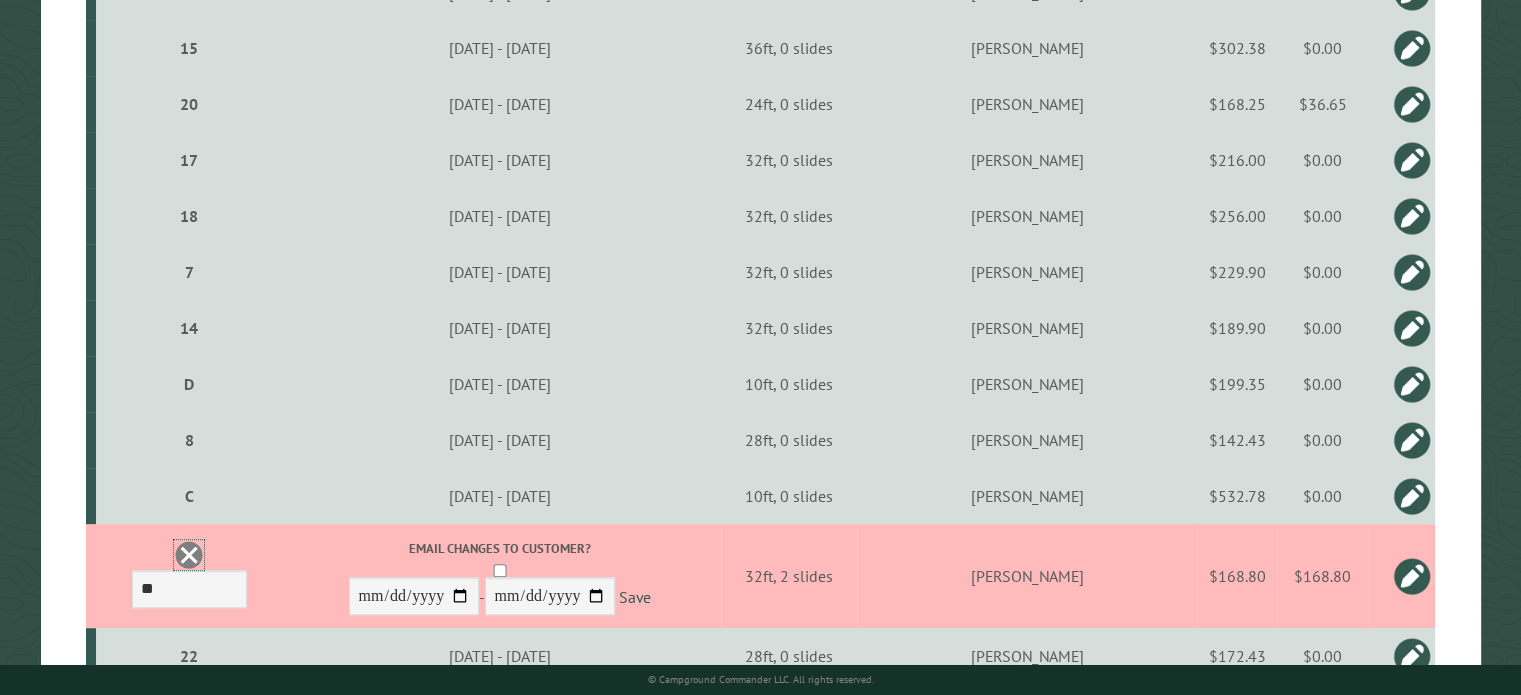 scroll, scrollTop: 712, scrollLeft: 0, axis: vertical 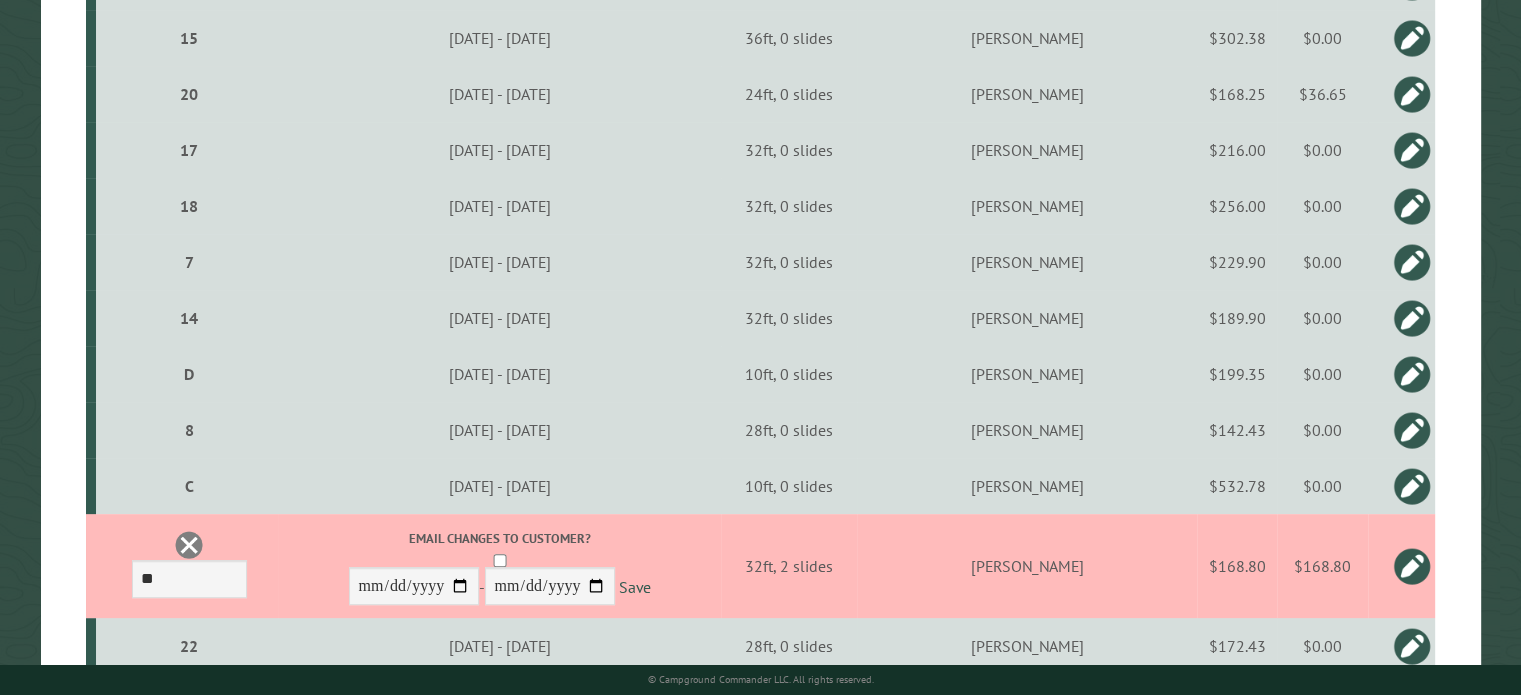 click at bounding box center [1412, 566] 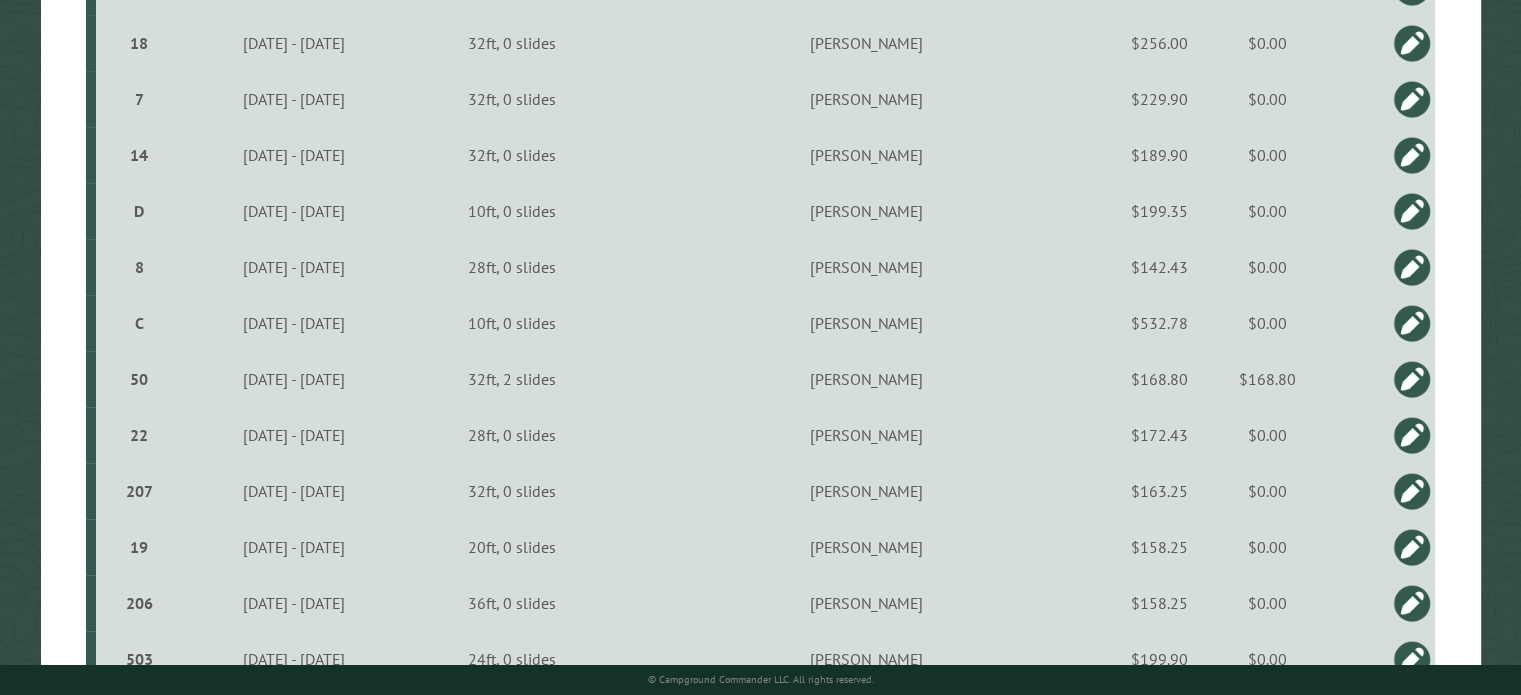 scroll, scrollTop: 876, scrollLeft: 0, axis: vertical 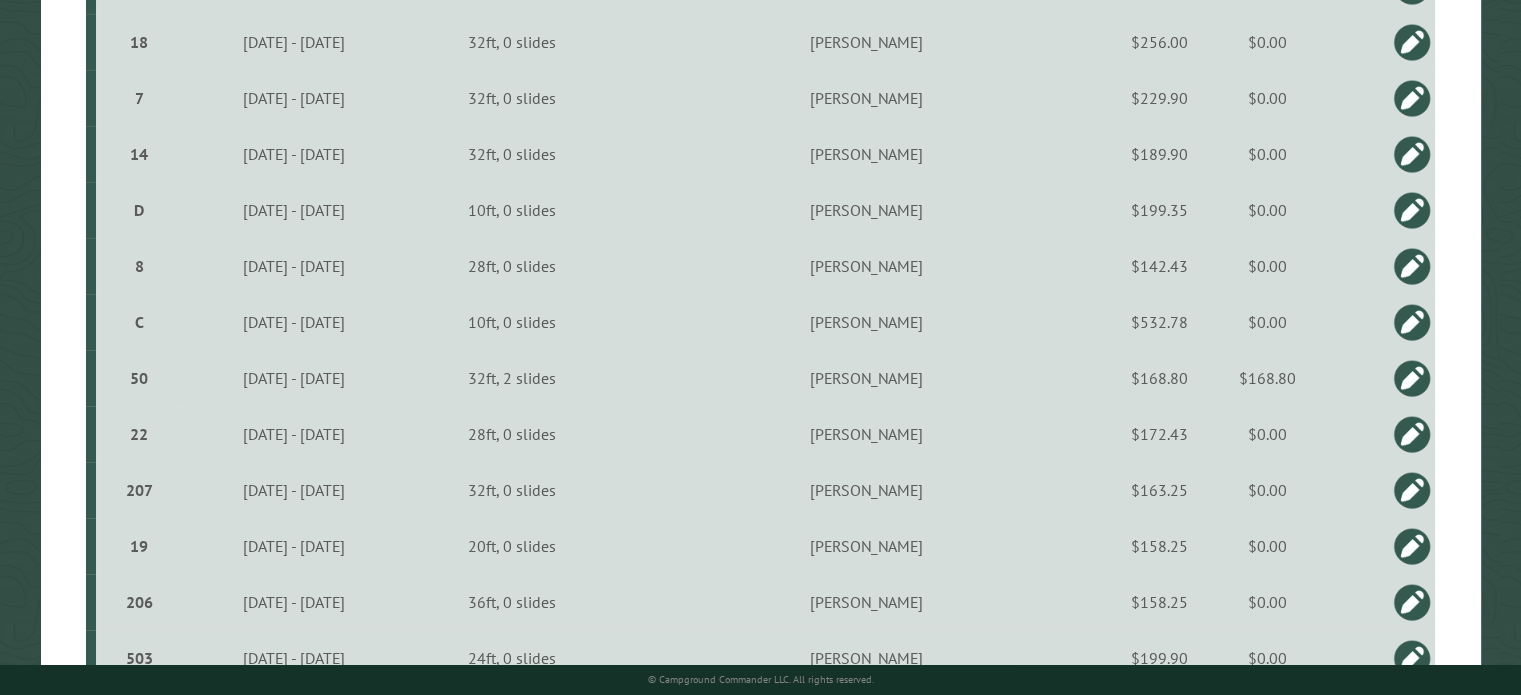 click at bounding box center [1412, 378] 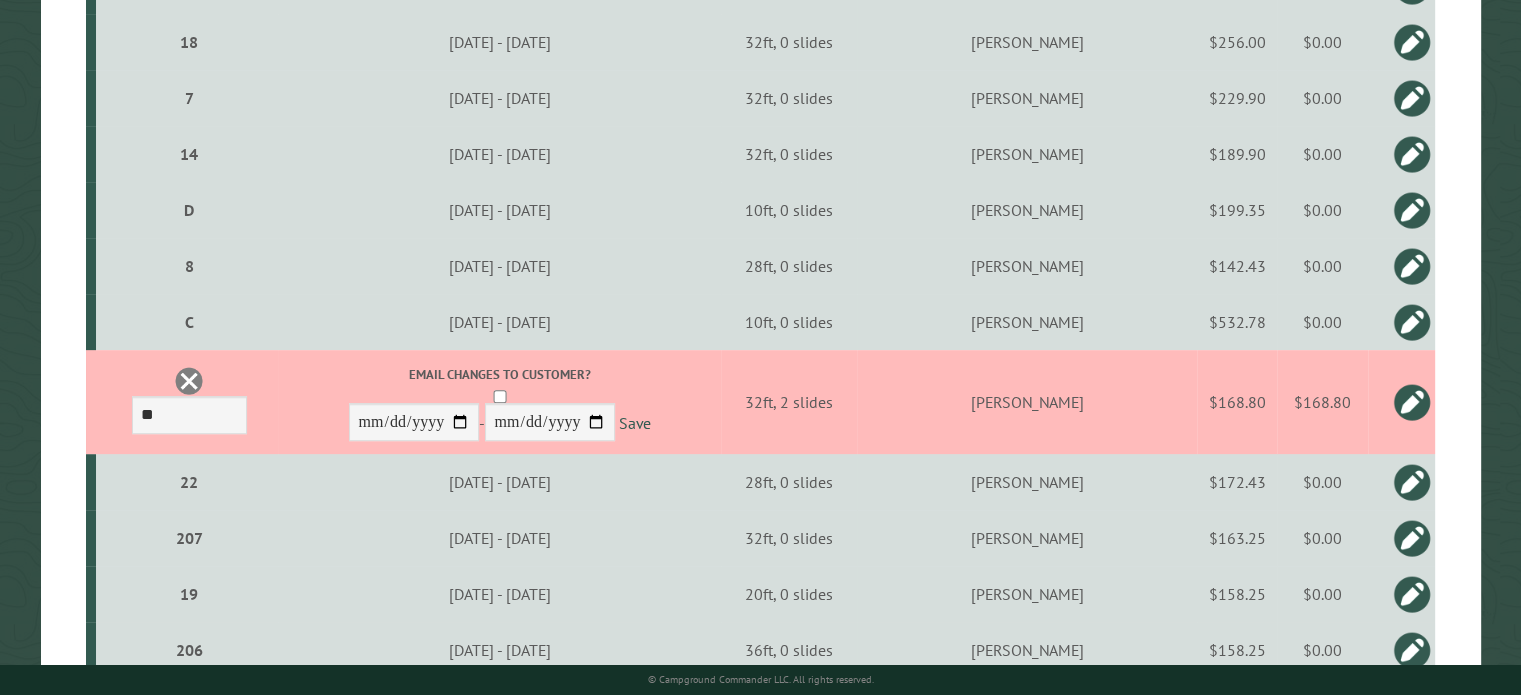 click at bounding box center [1412, 402] 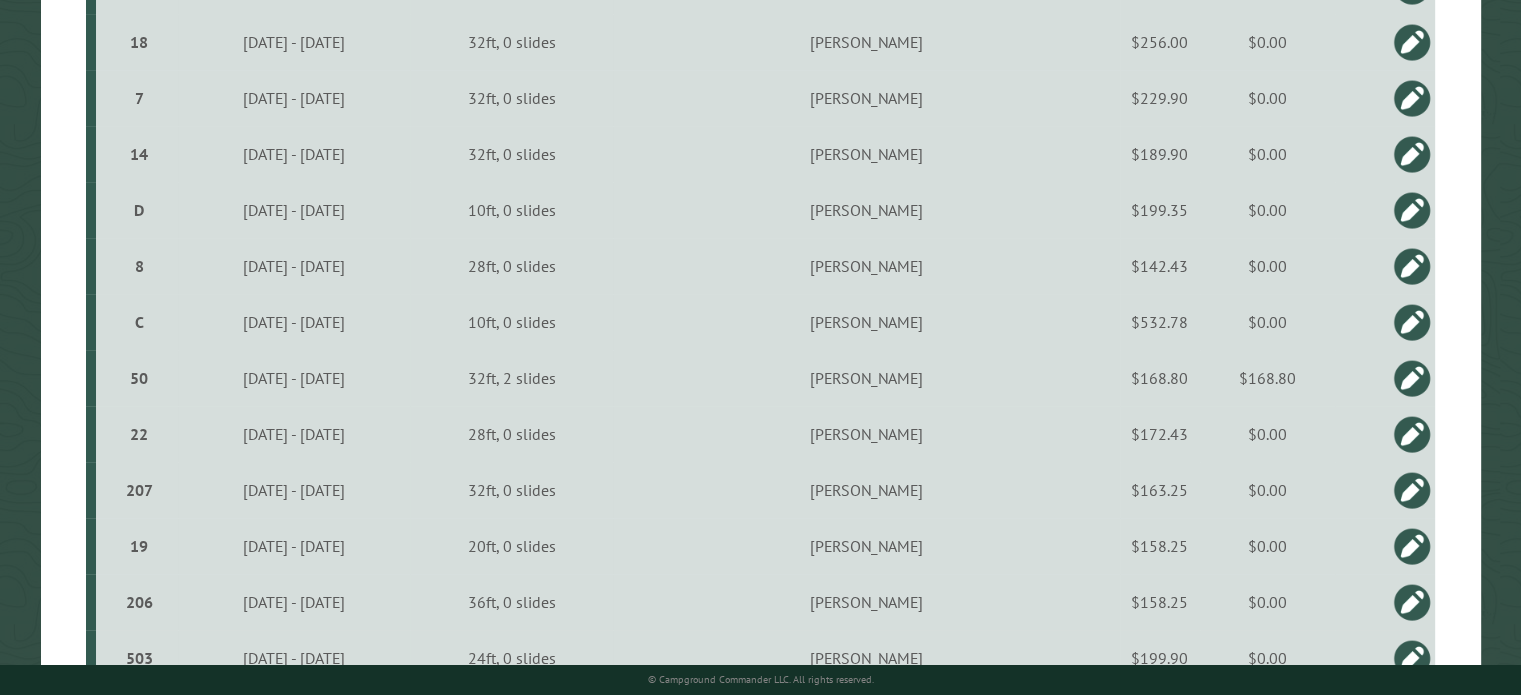 click on "50" at bounding box center (139, 378) 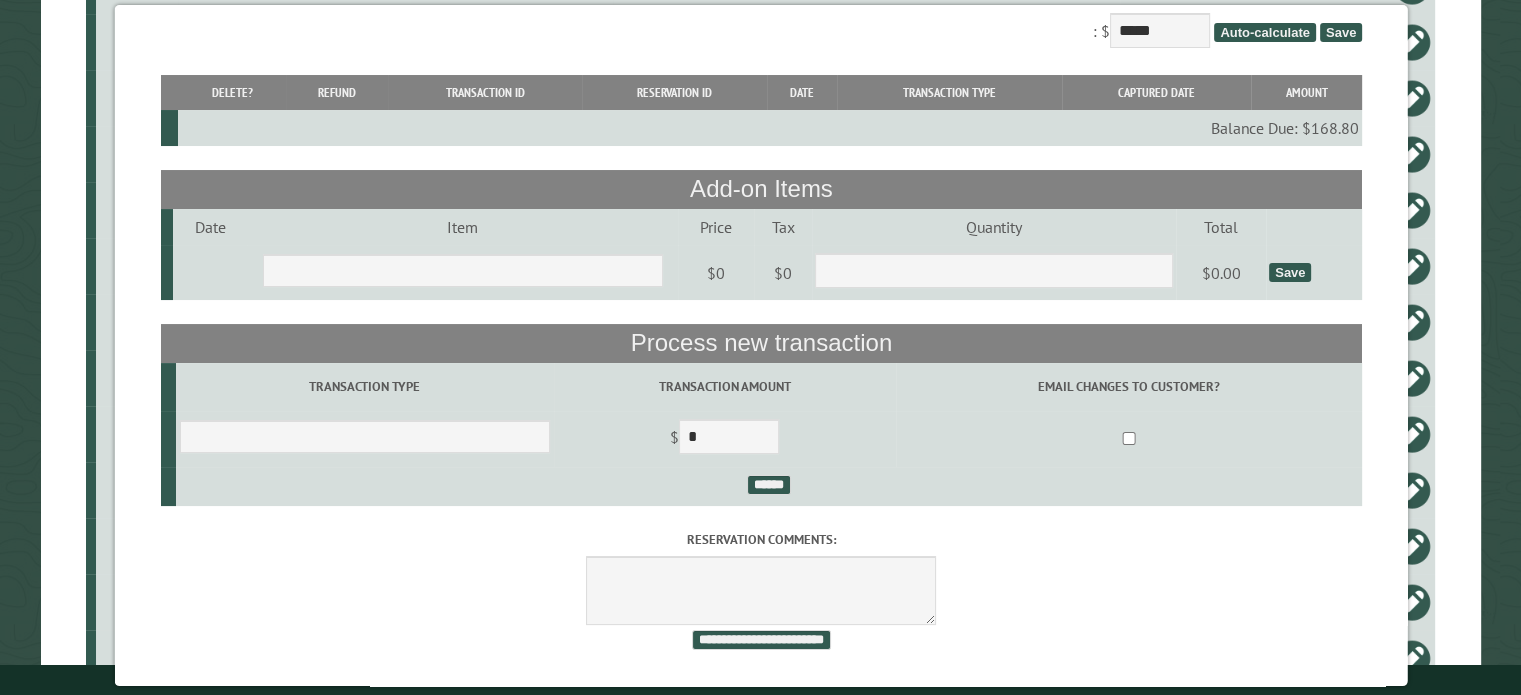 scroll, scrollTop: 152, scrollLeft: 0, axis: vertical 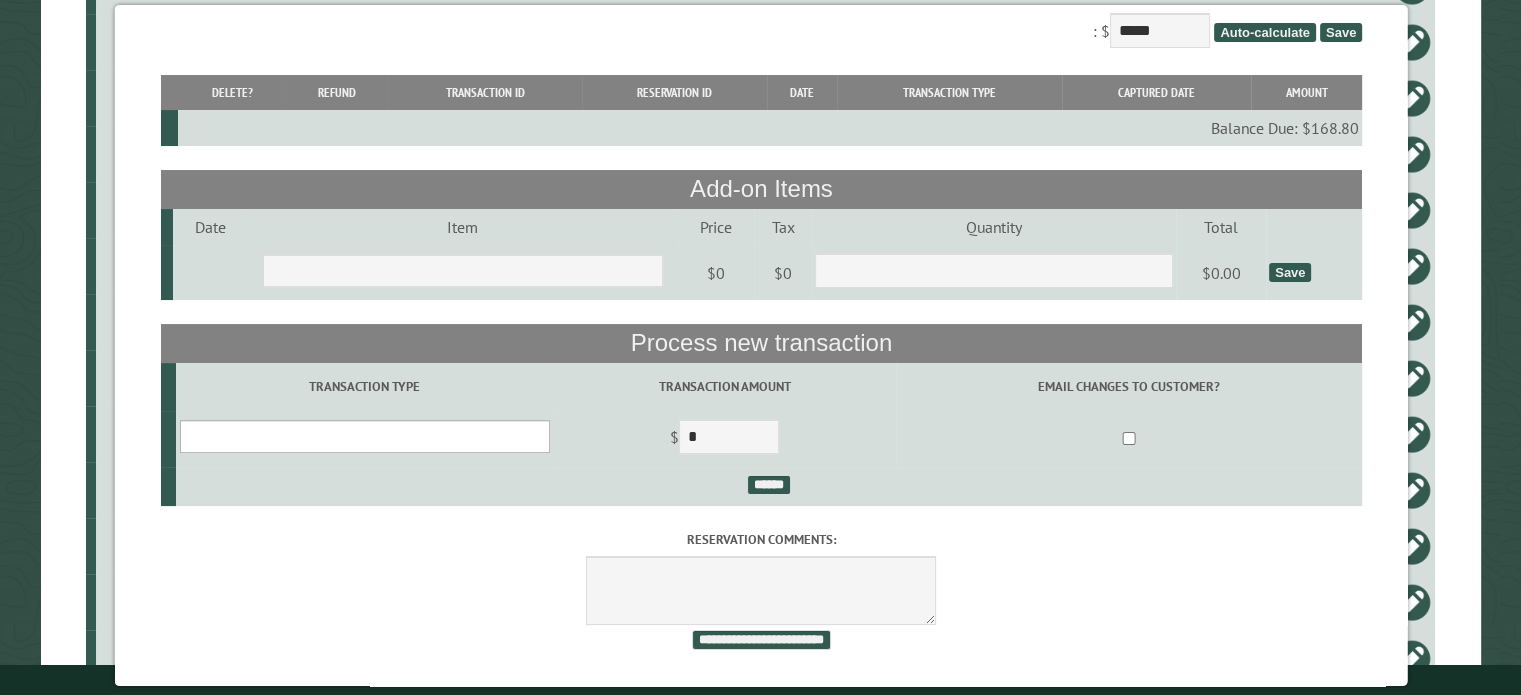 click on "**********" at bounding box center [364, 436] 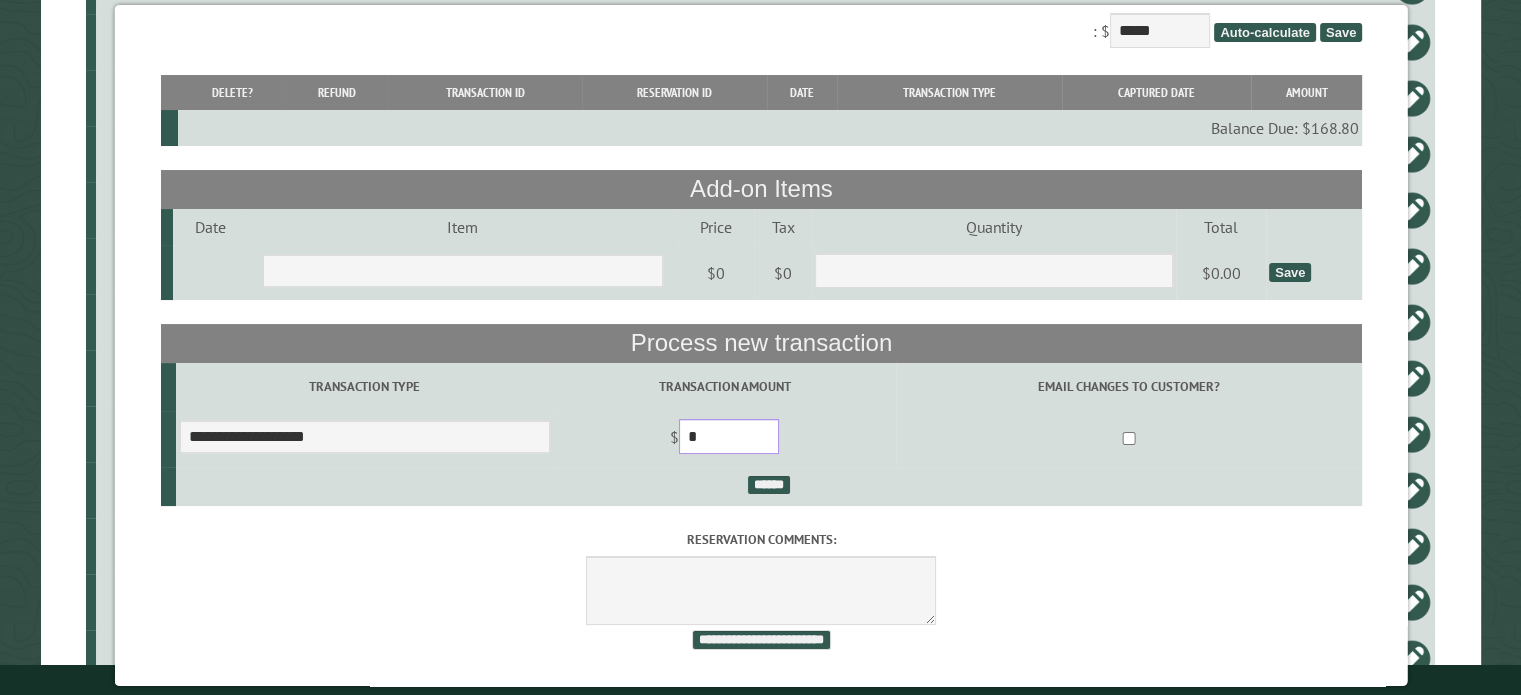 click on "*" at bounding box center (728, 436) 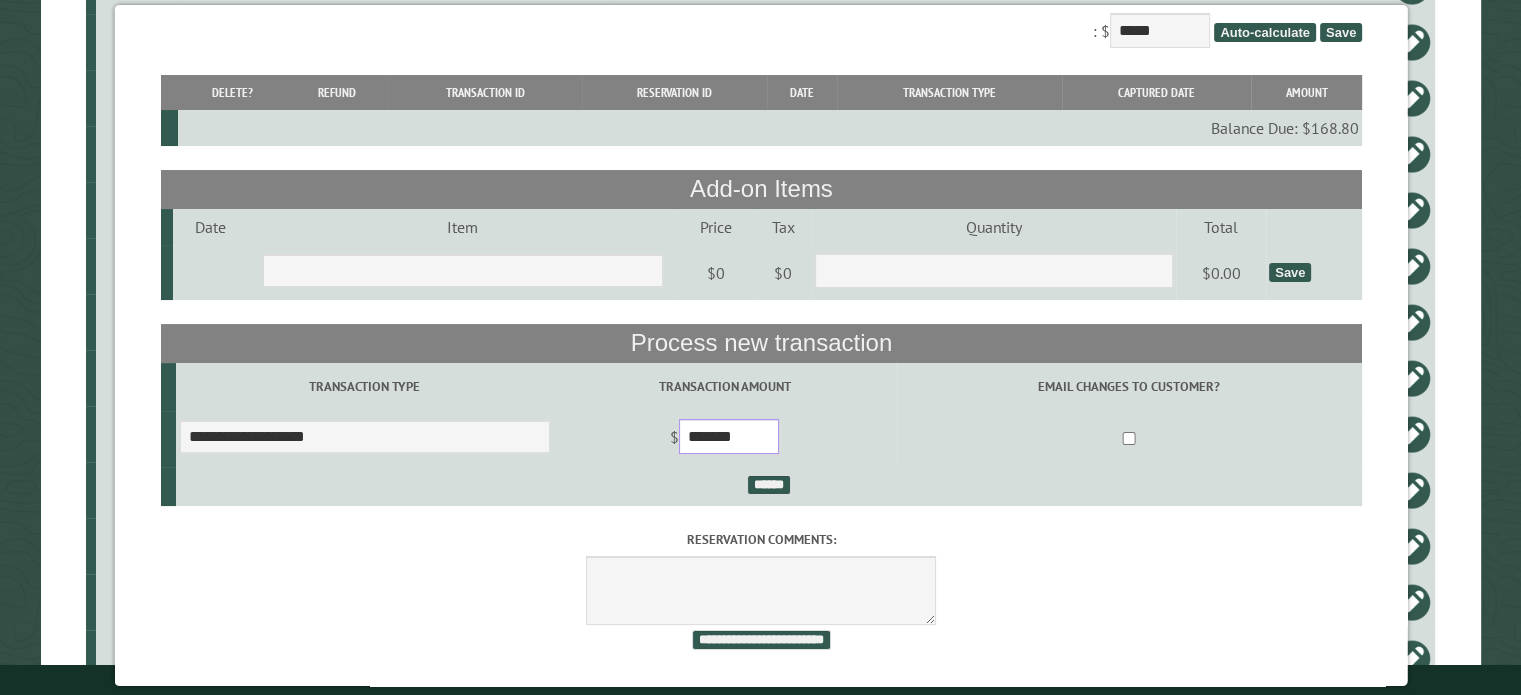 click on "*******" at bounding box center [728, 436] 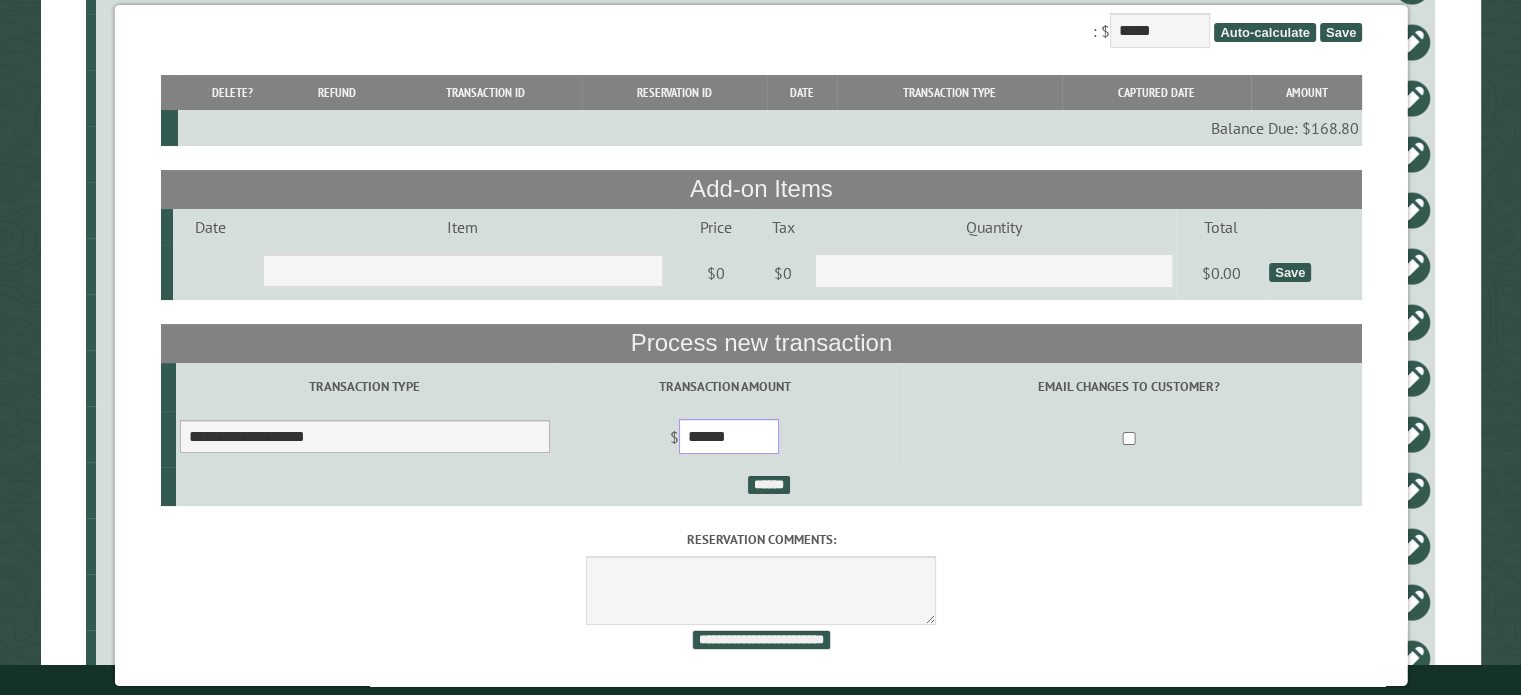 type on "******" 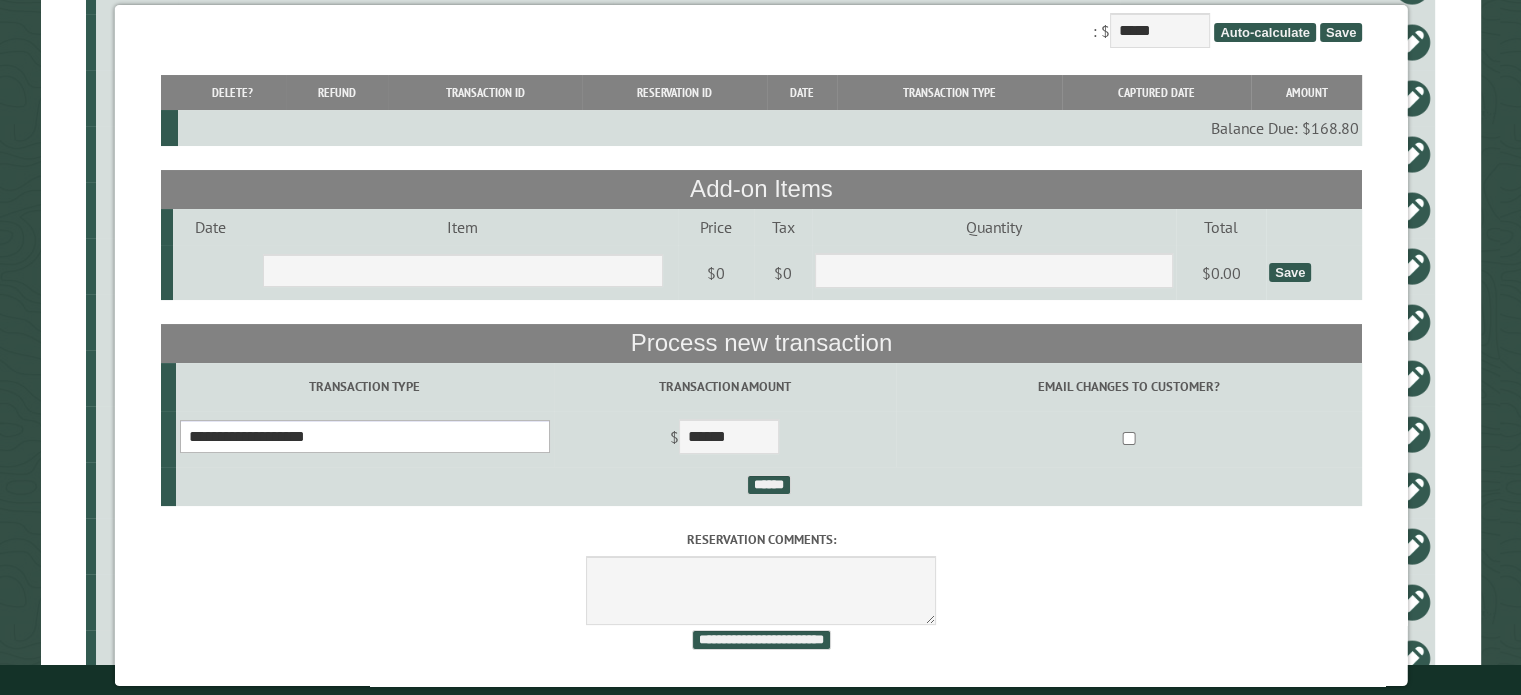 click on "**********" at bounding box center [364, 436] 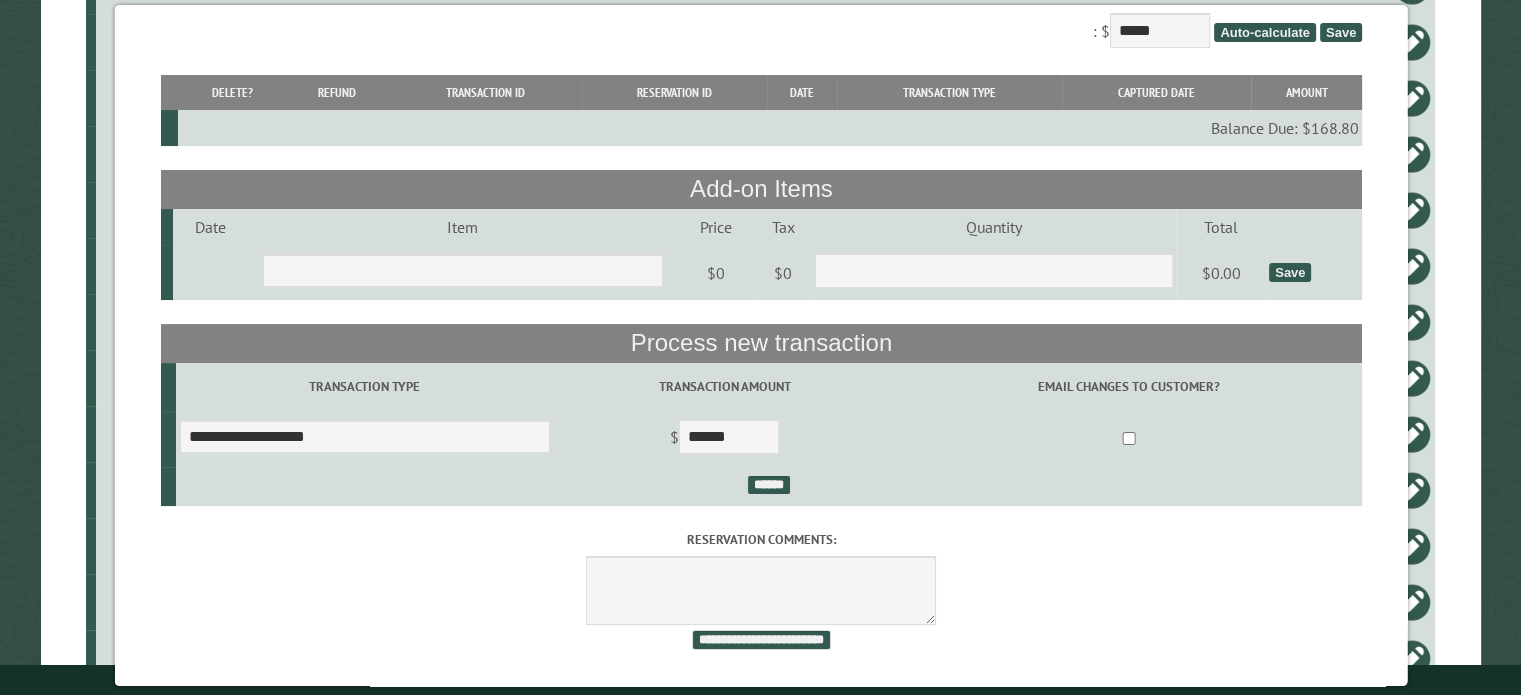 click on "Transaction Type" at bounding box center [364, 386] 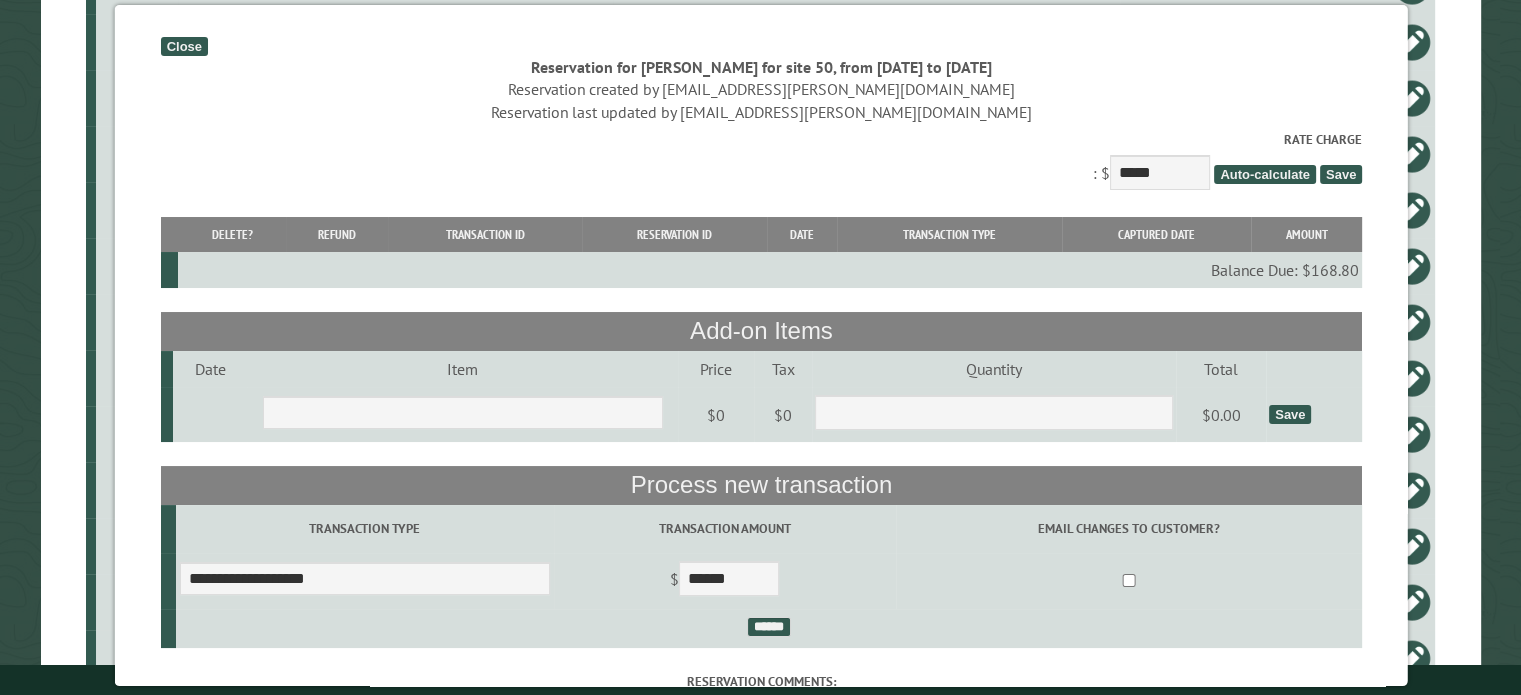 click on "Close" at bounding box center [183, 46] 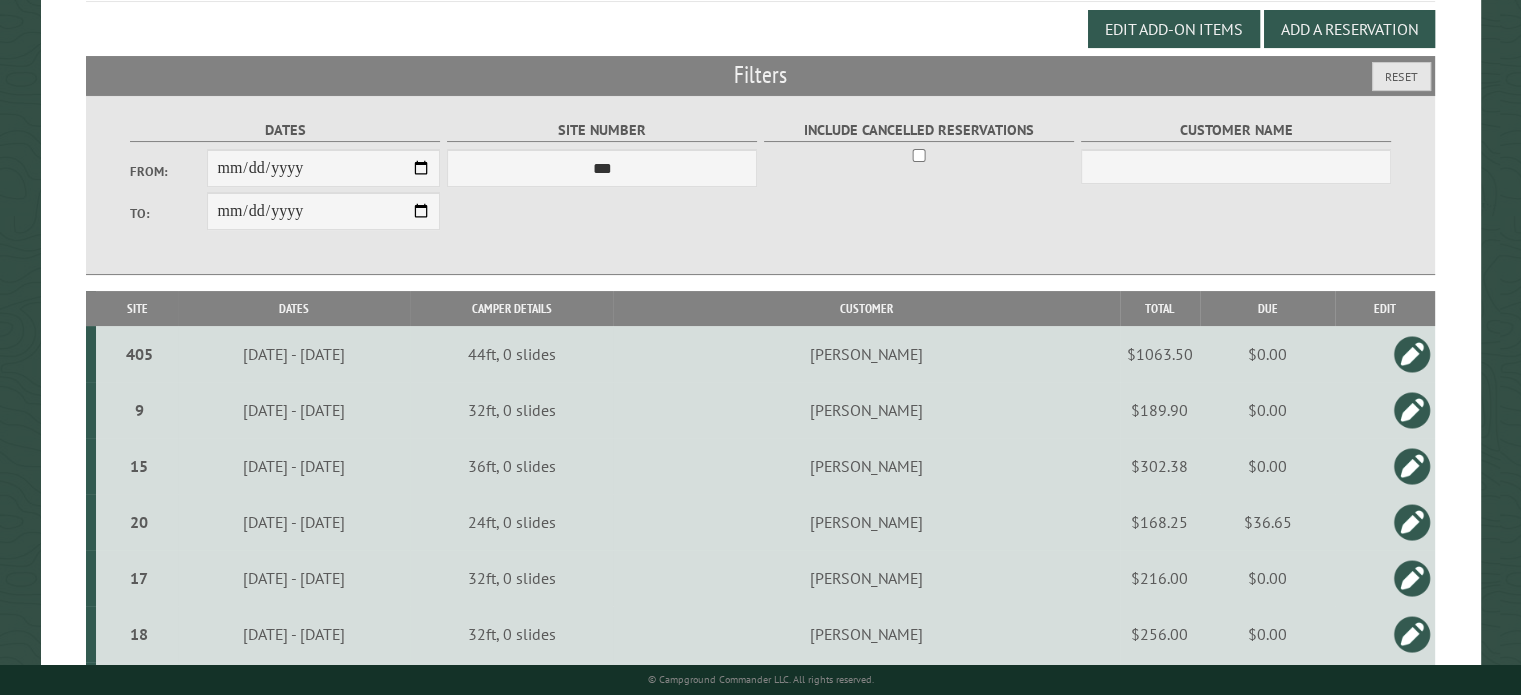 scroll, scrollTop: 0, scrollLeft: 0, axis: both 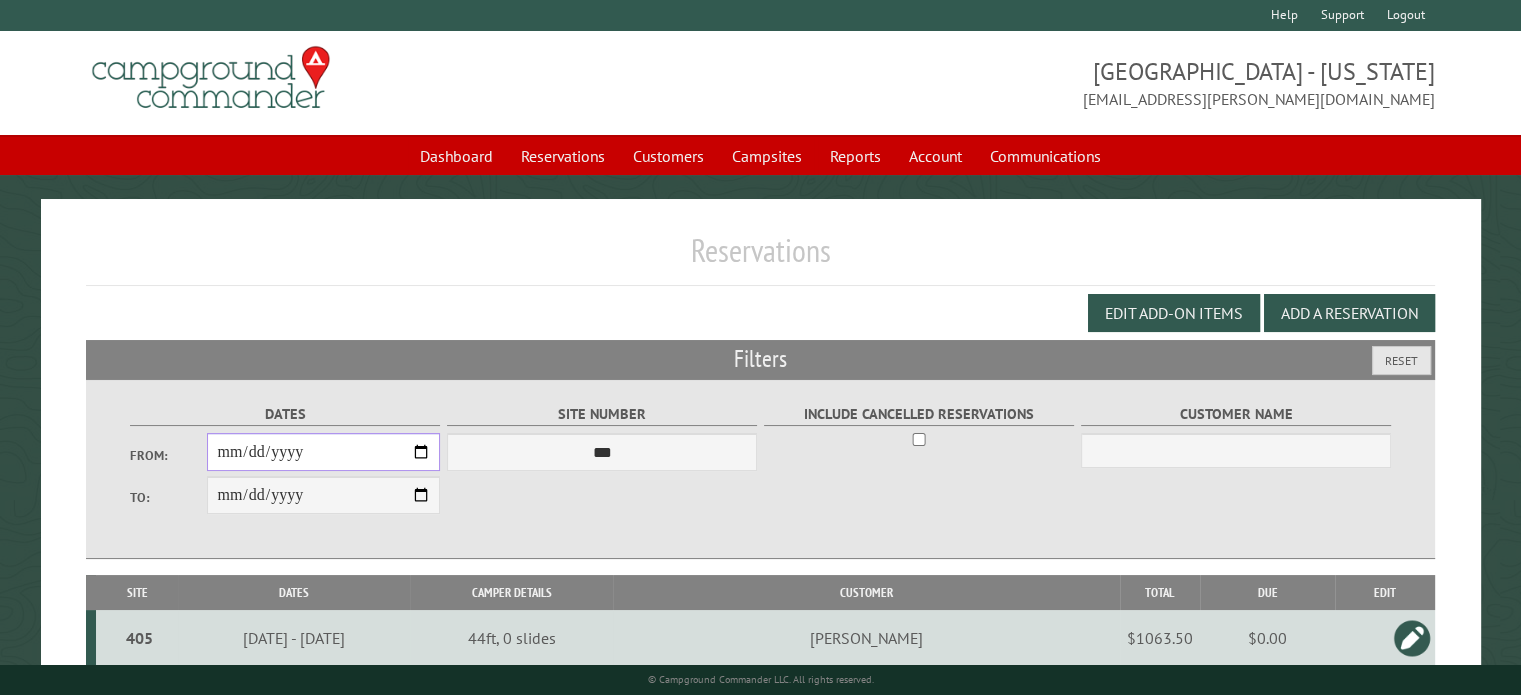 click on "**********" at bounding box center (323, 452) 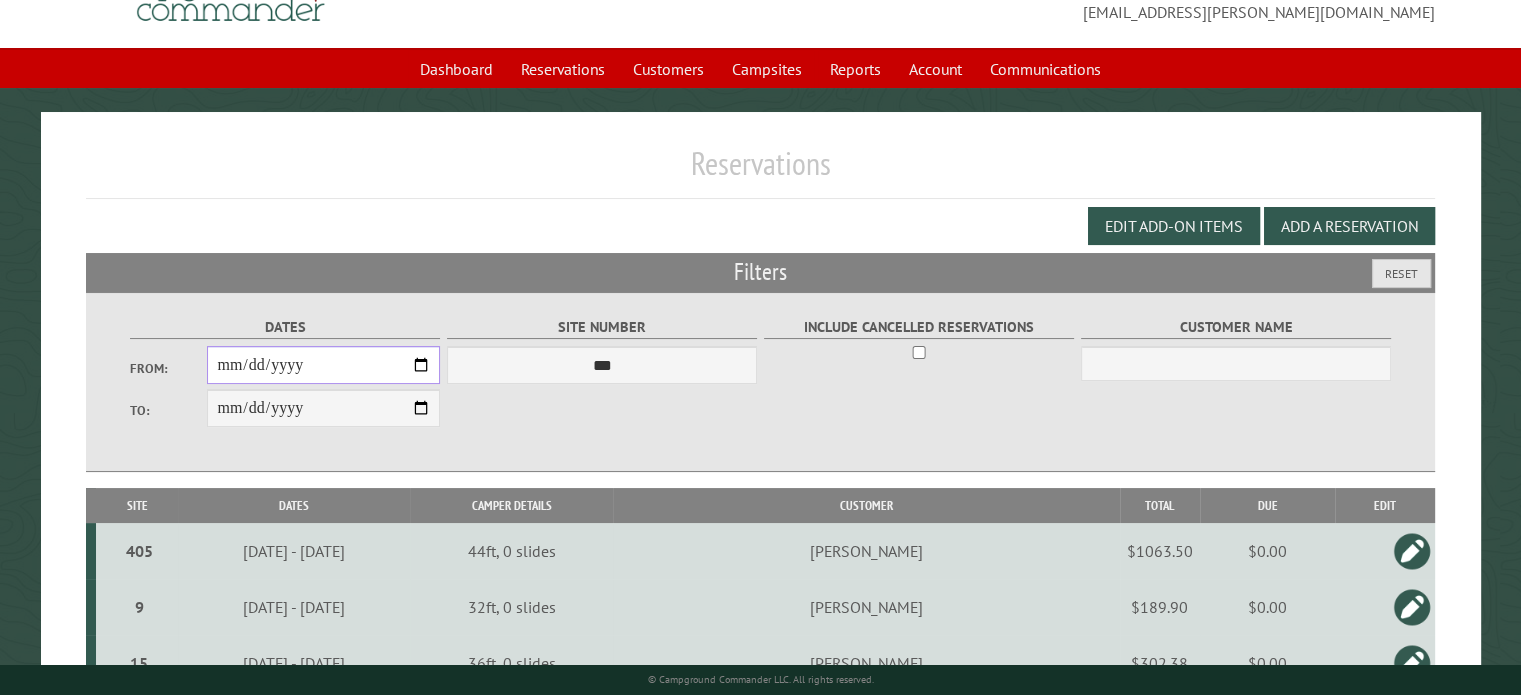 scroll, scrollTop: 88, scrollLeft: 0, axis: vertical 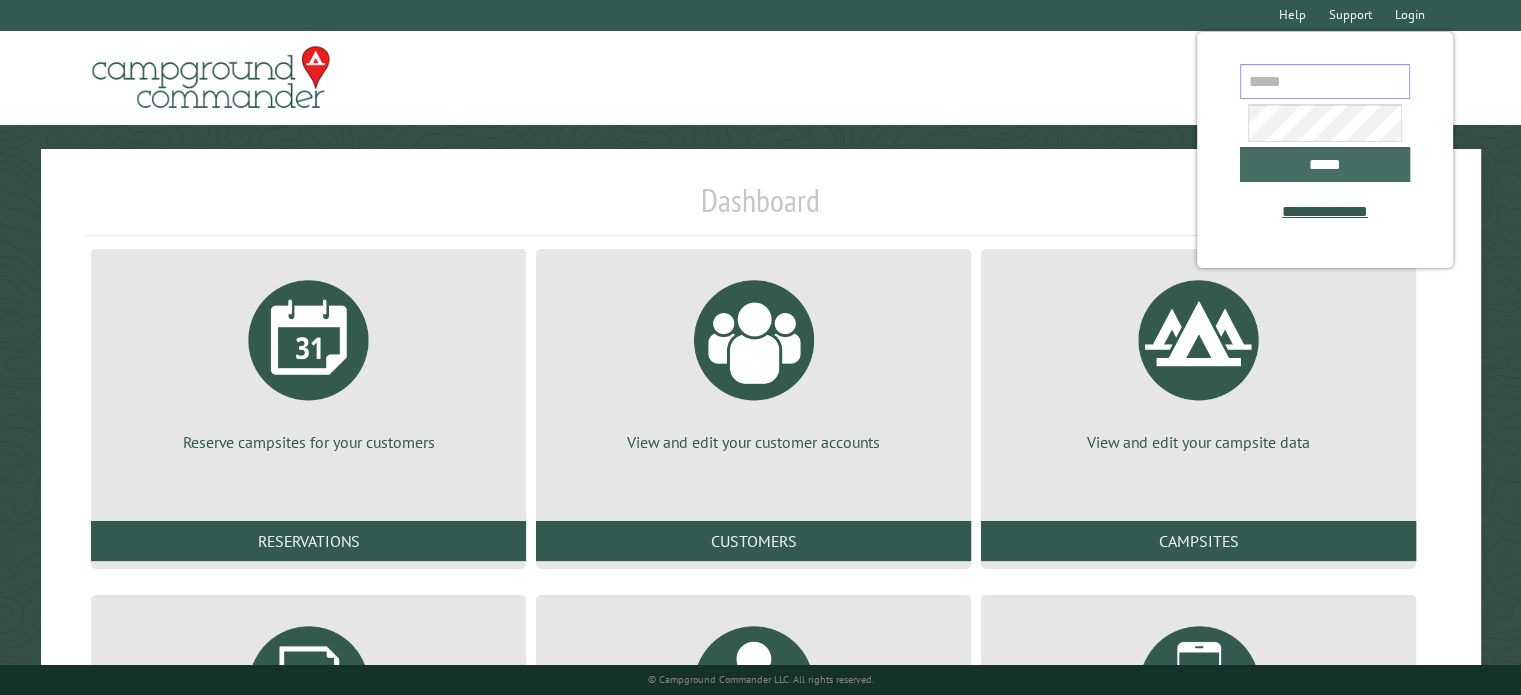 type on "**********" 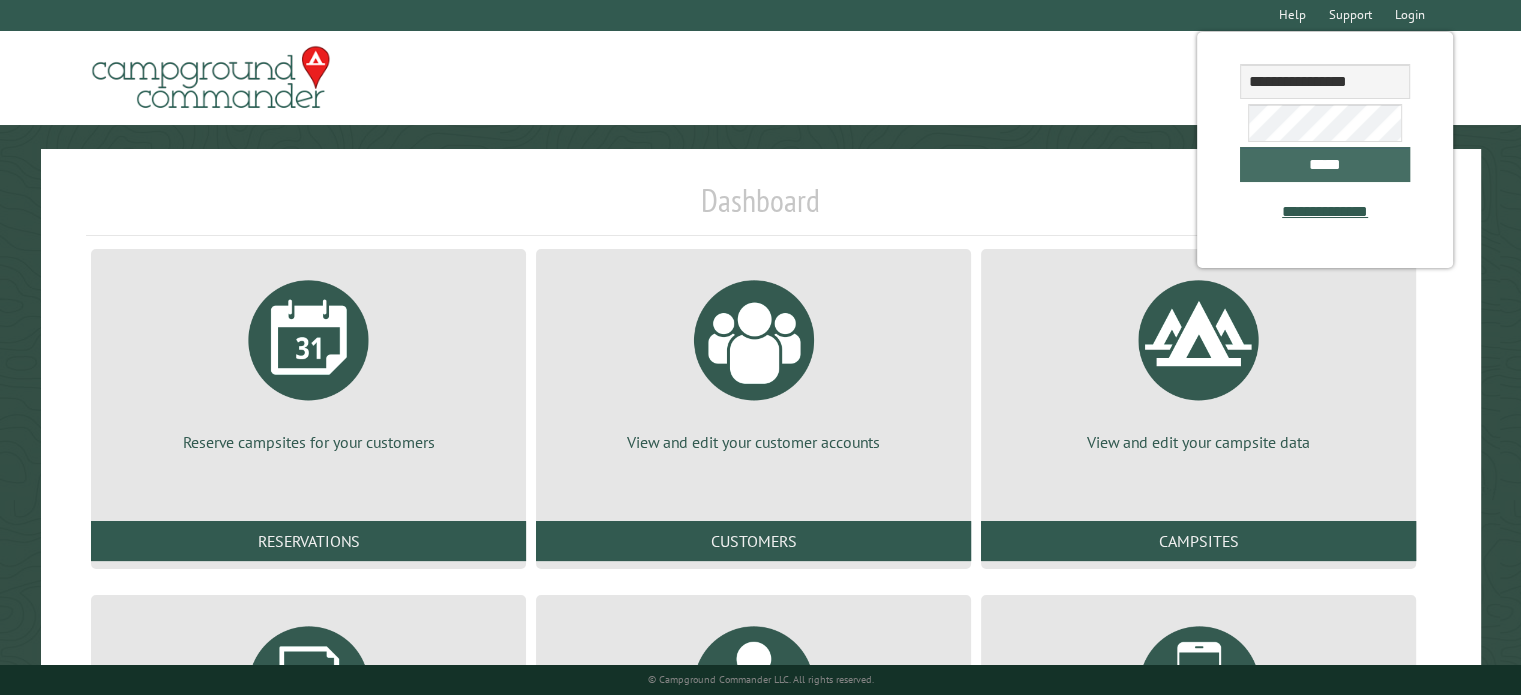 click on "*****" at bounding box center [1325, 164] 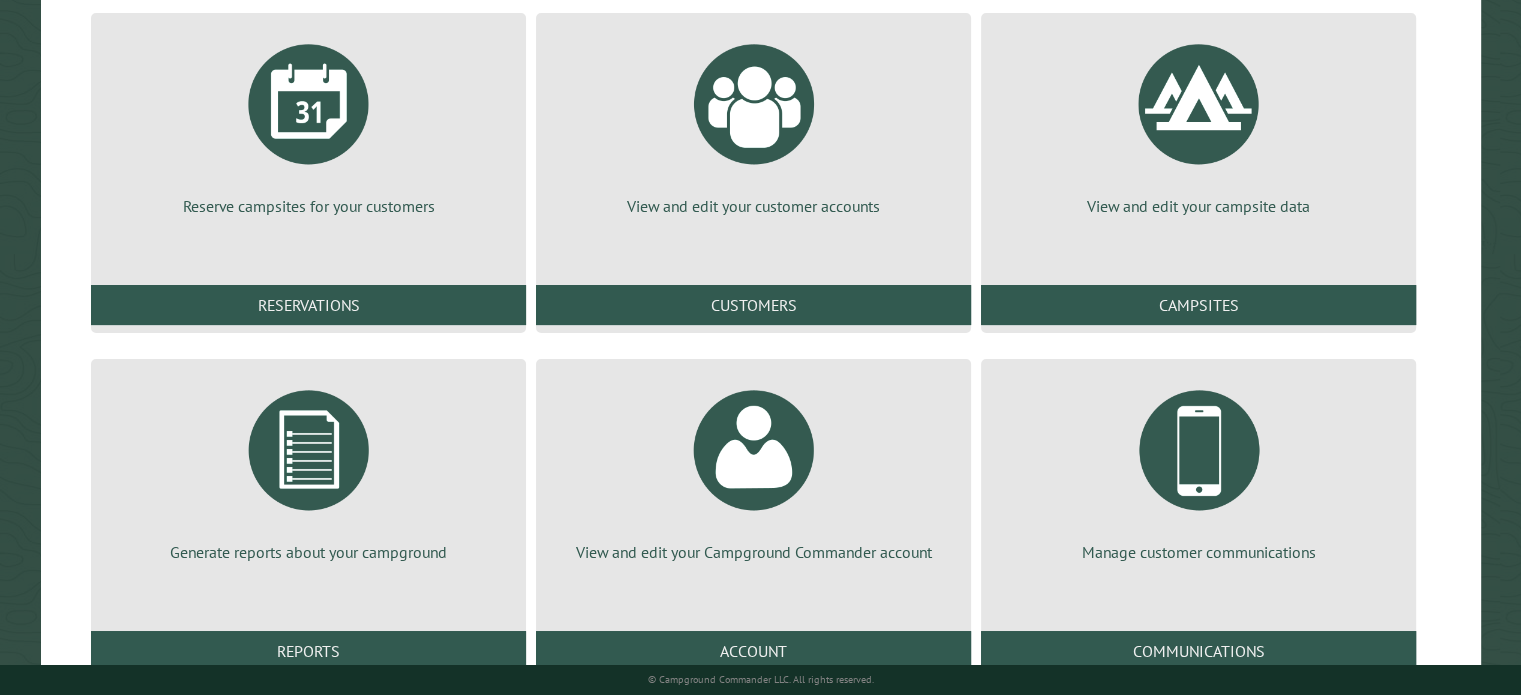 scroll, scrollTop: 248, scrollLeft: 0, axis: vertical 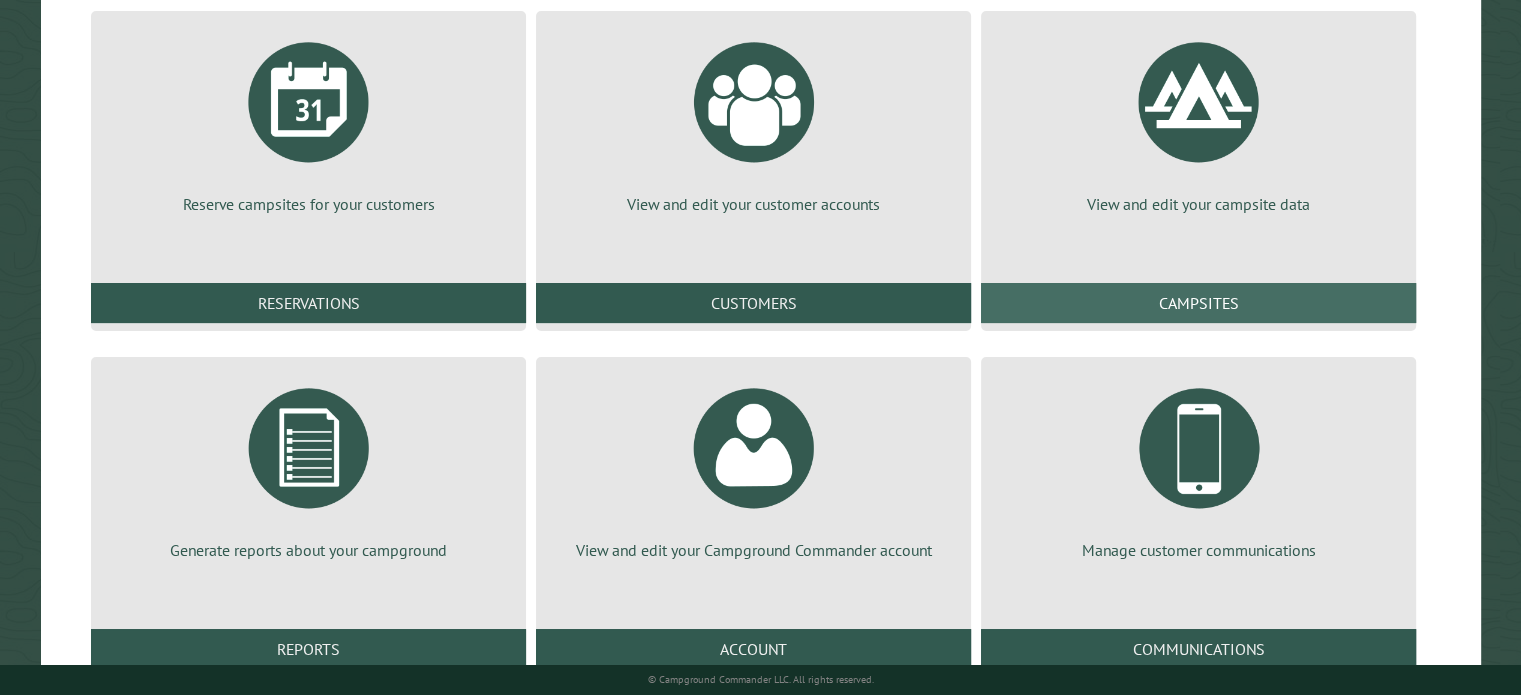 click on "Campsites" at bounding box center (1198, 303) 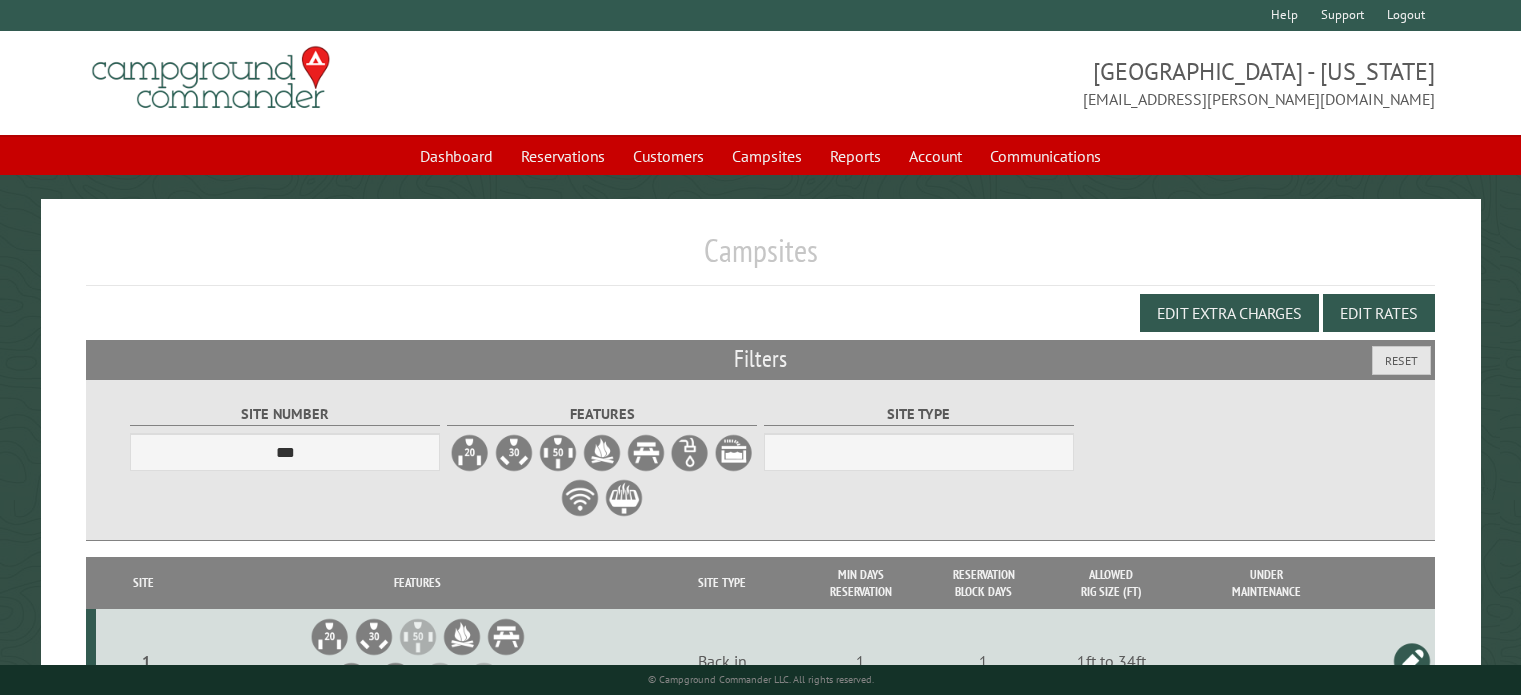 scroll, scrollTop: 0, scrollLeft: 0, axis: both 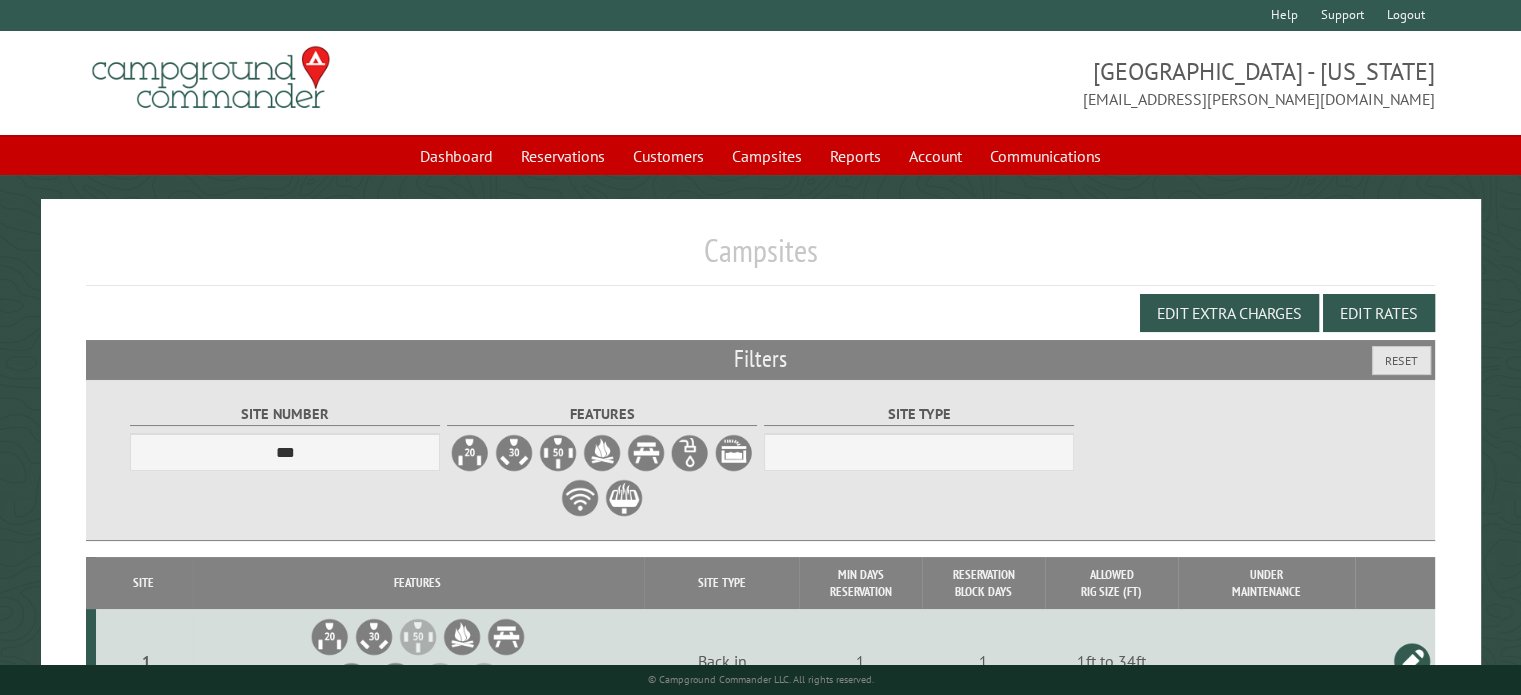 click on "Site Number
*** * * * * * * * * ** ** ** ** ** ** ** ** ** ** ** ** ** ** ** ** ** *** *** *** *** *** *** *** *** *** *** *** *** *** *** *** *** *** *** *** *** *** *** *** *** *** *** *** *** *** *** *** *** *** *** *** *** * * * * * * ***** ** ** ** ****
Features
***" at bounding box center (761, 460) 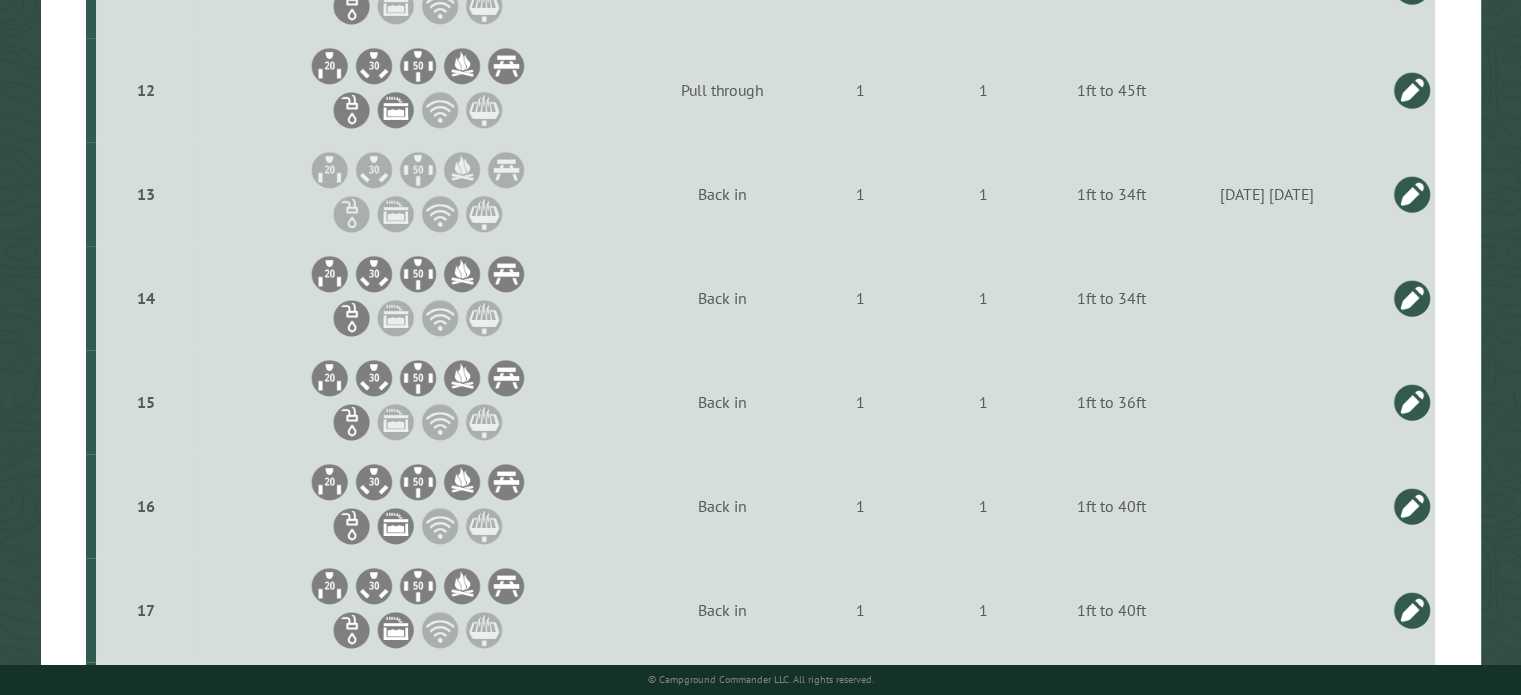scroll, scrollTop: 1596, scrollLeft: 0, axis: vertical 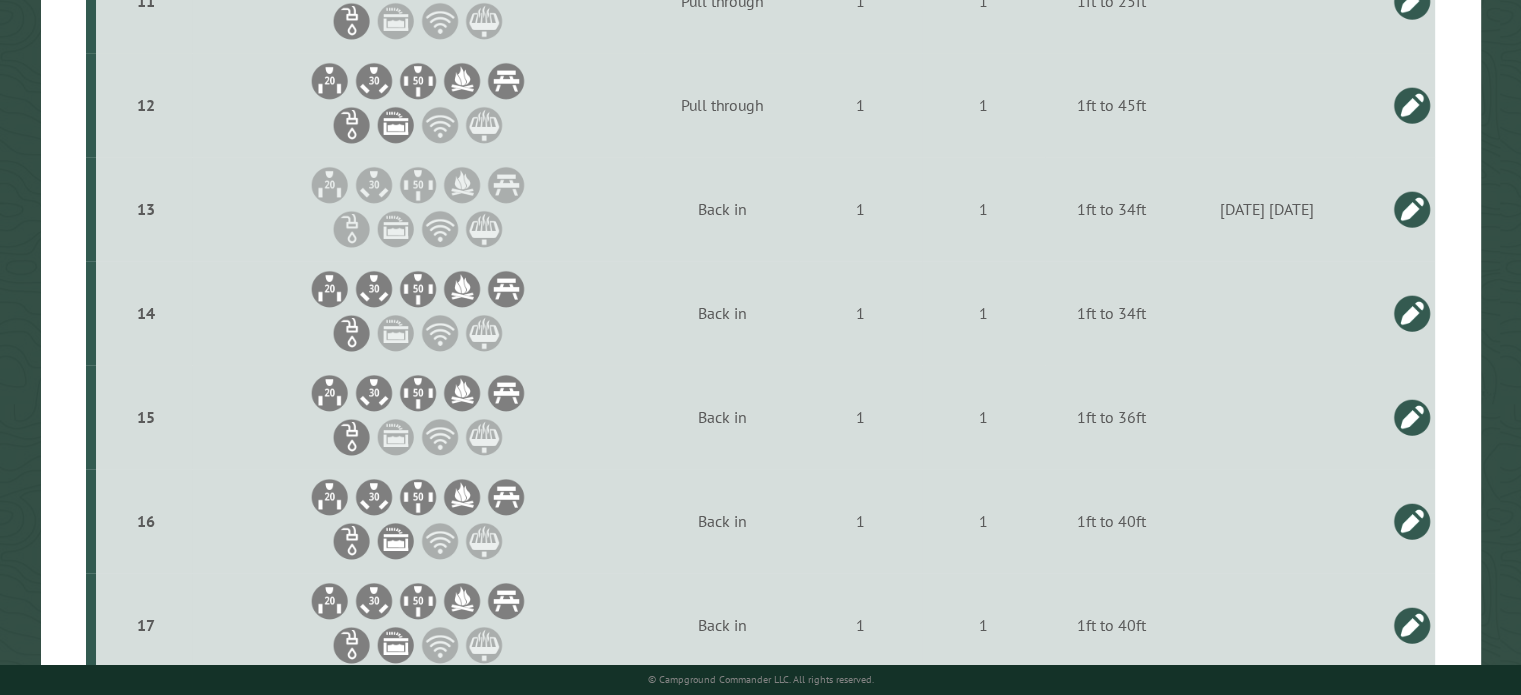 click at bounding box center [1412, 209] 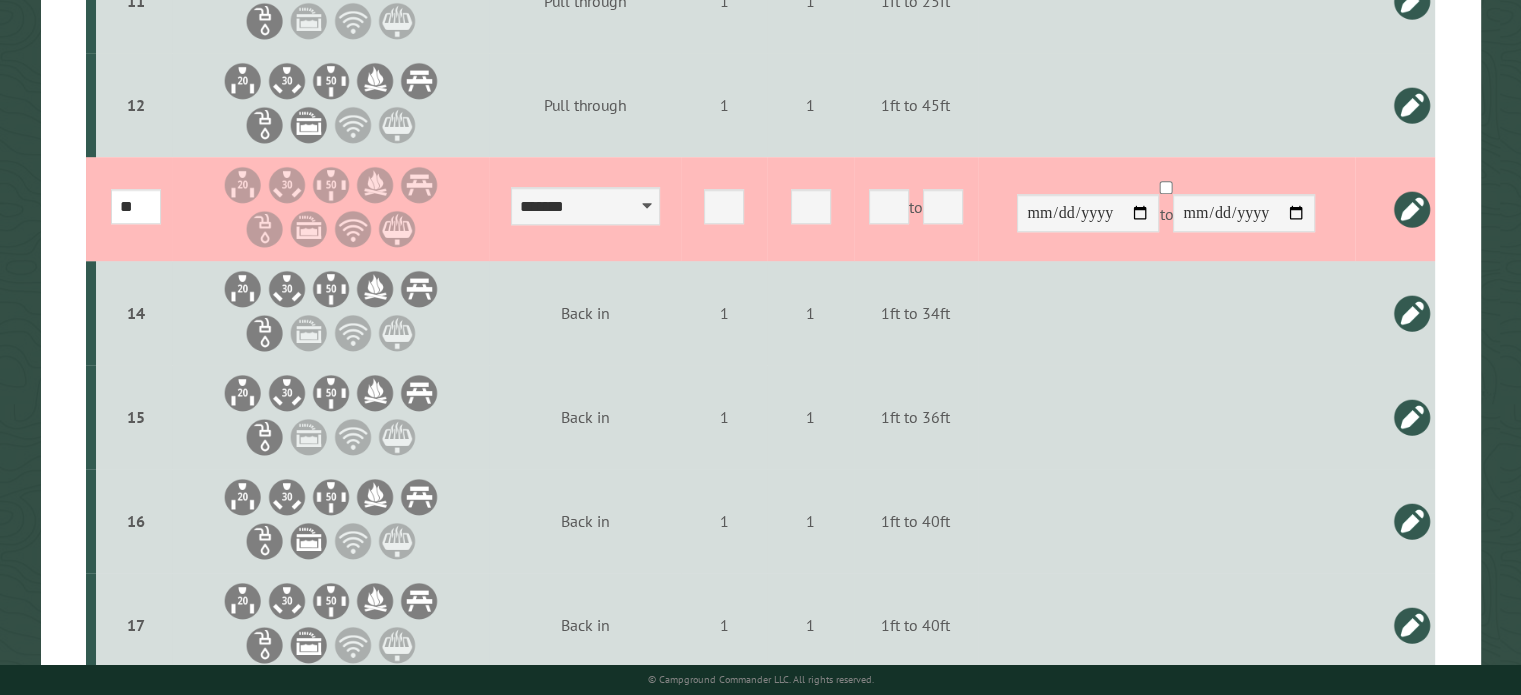 click at bounding box center (1412, 209) 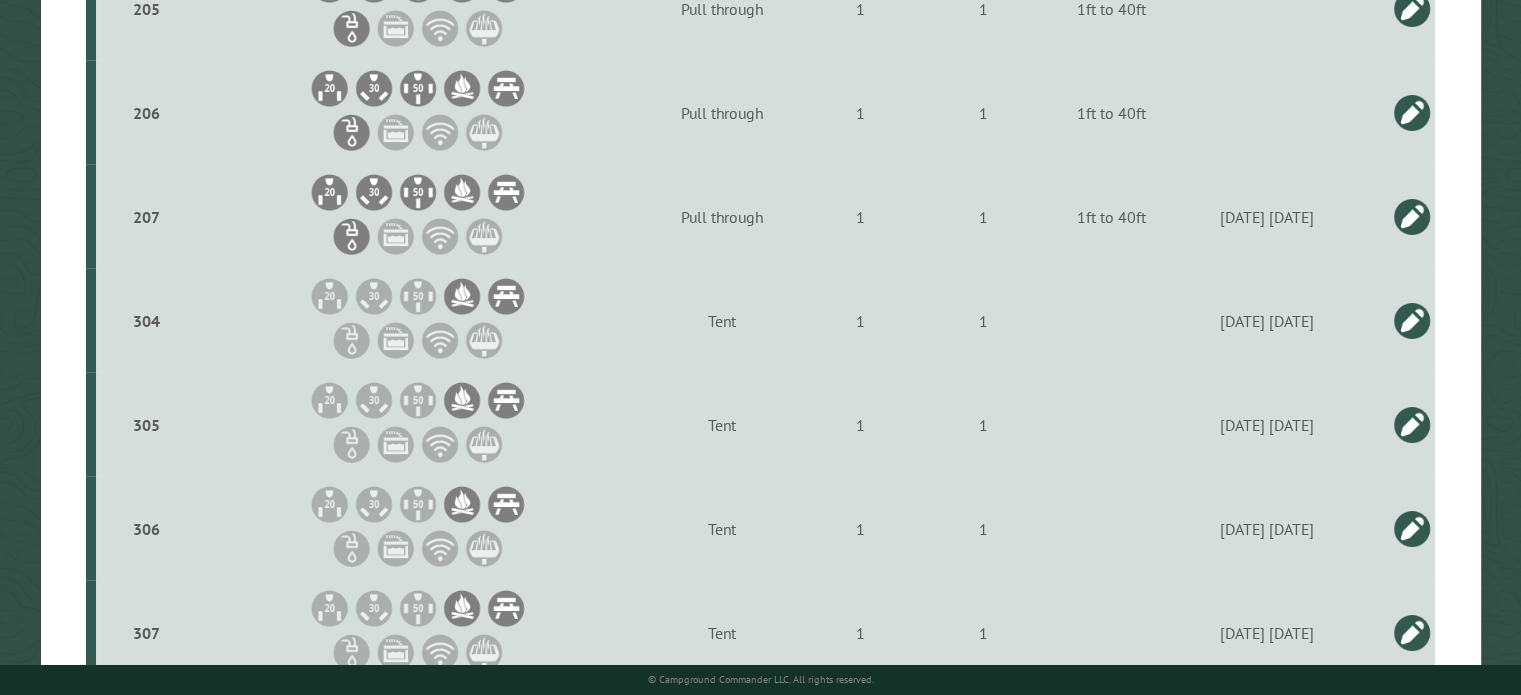 scroll, scrollTop: 4187, scrollLeft: 0, axis: vertical 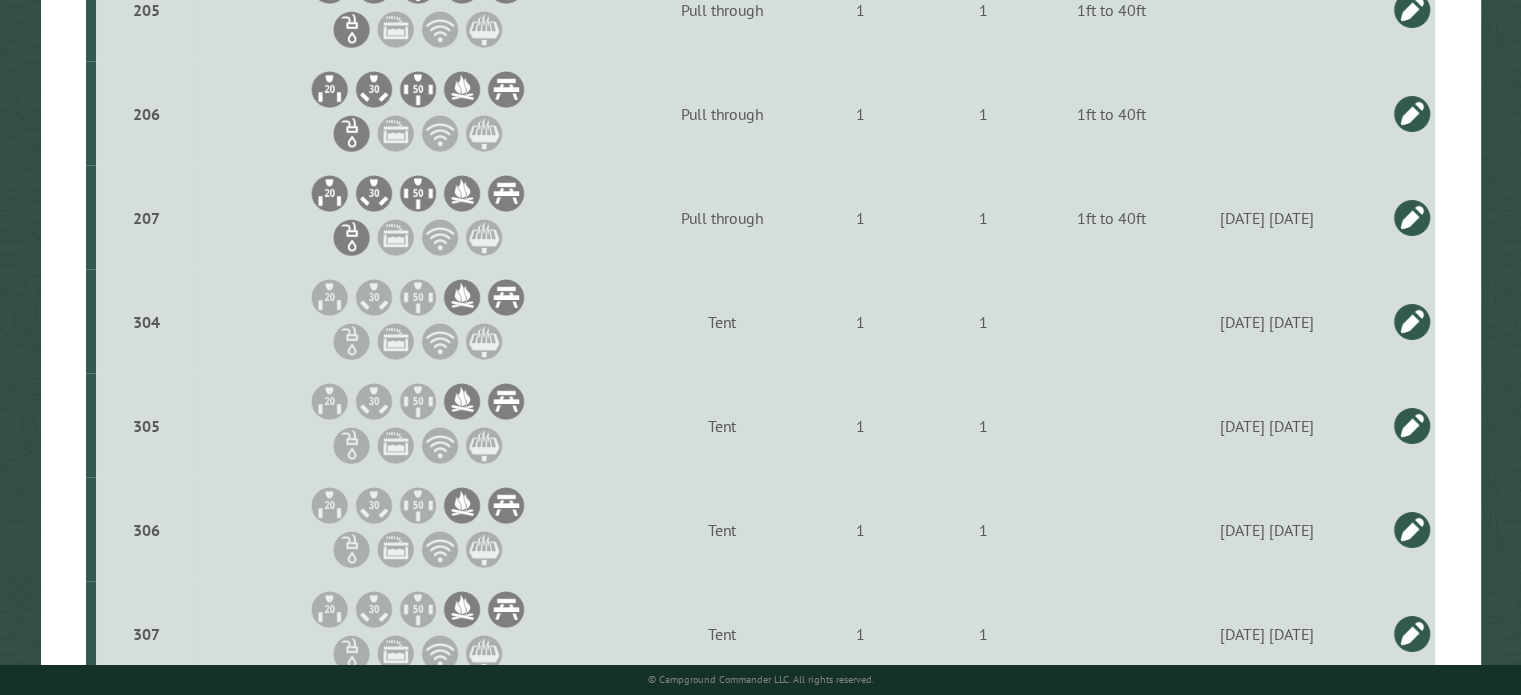 click at bounding box center (1412, 218) 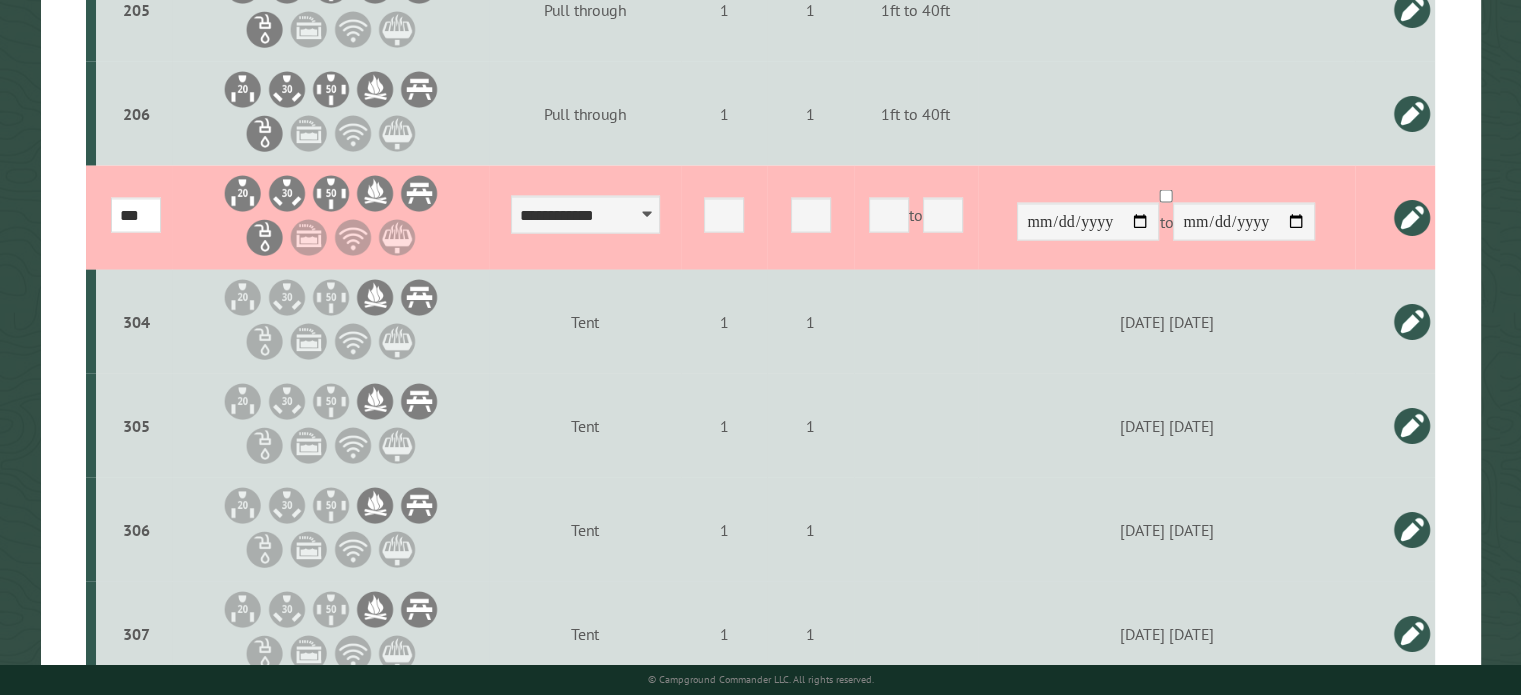click at bounding box center (243, -3550) 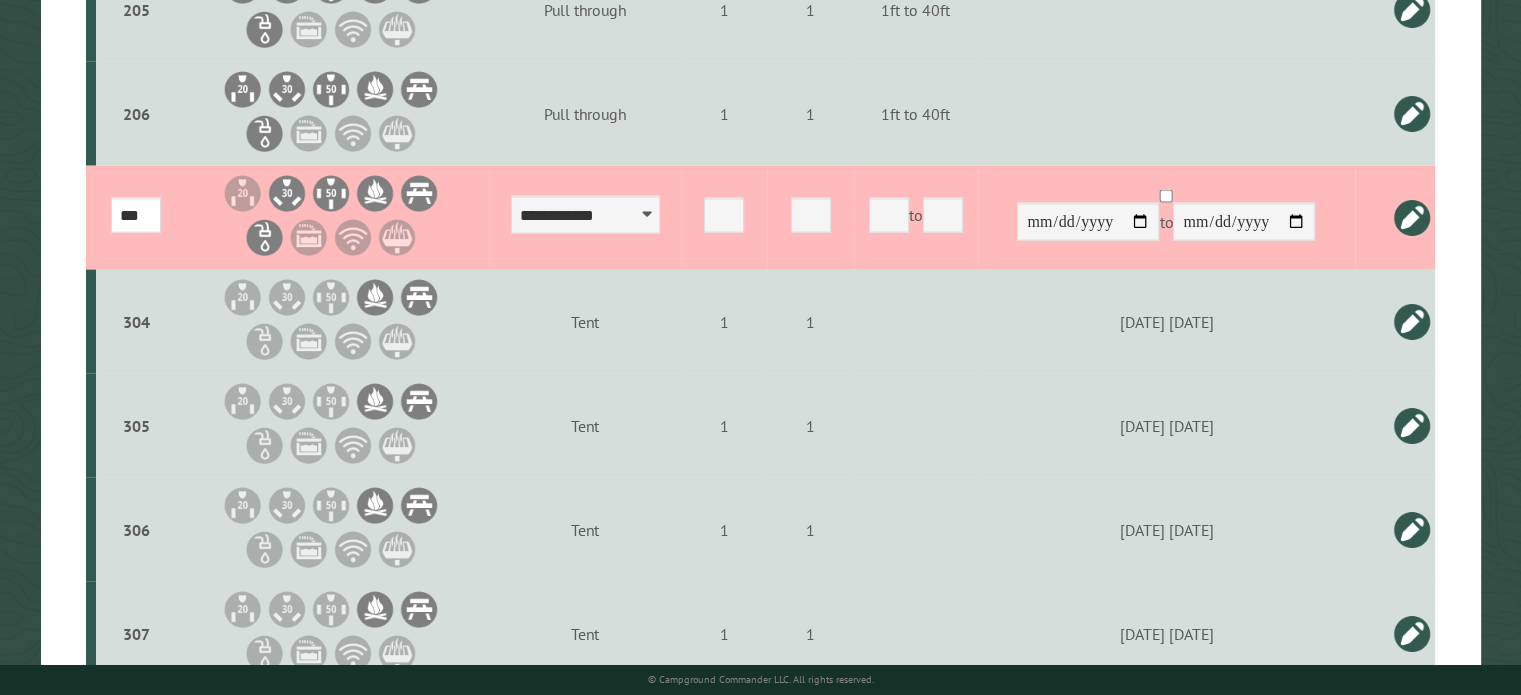click at bounding box center (287, -3550) 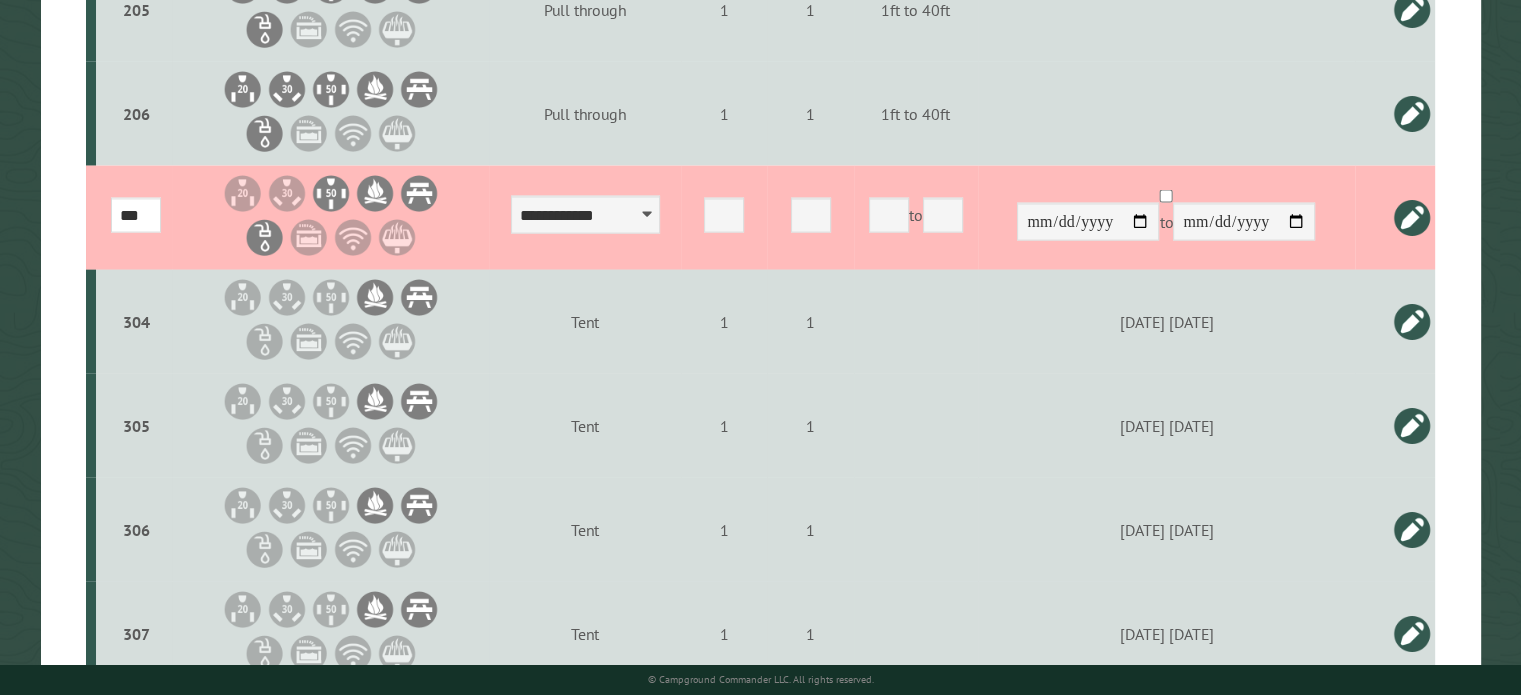 click at bounding box center (331, -3446) 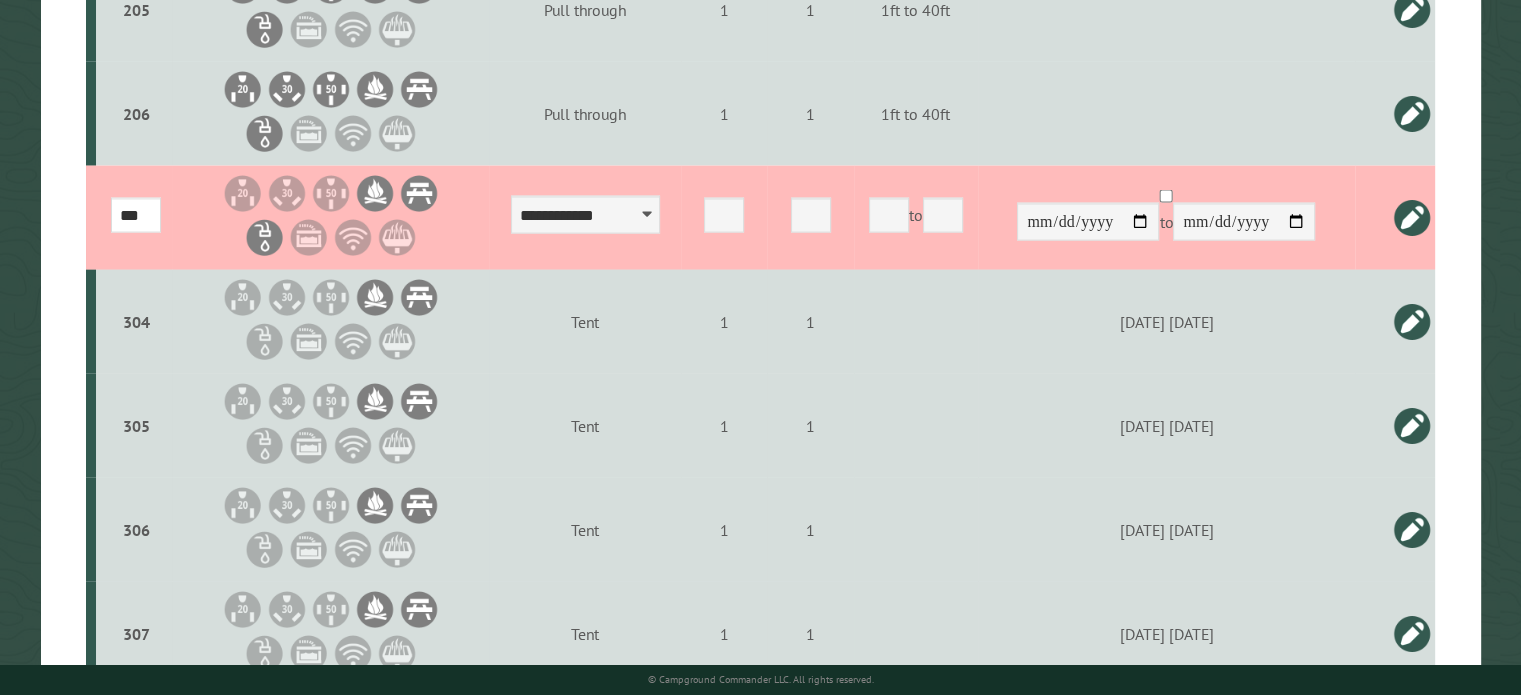 click at bounding box center (375, -3550) 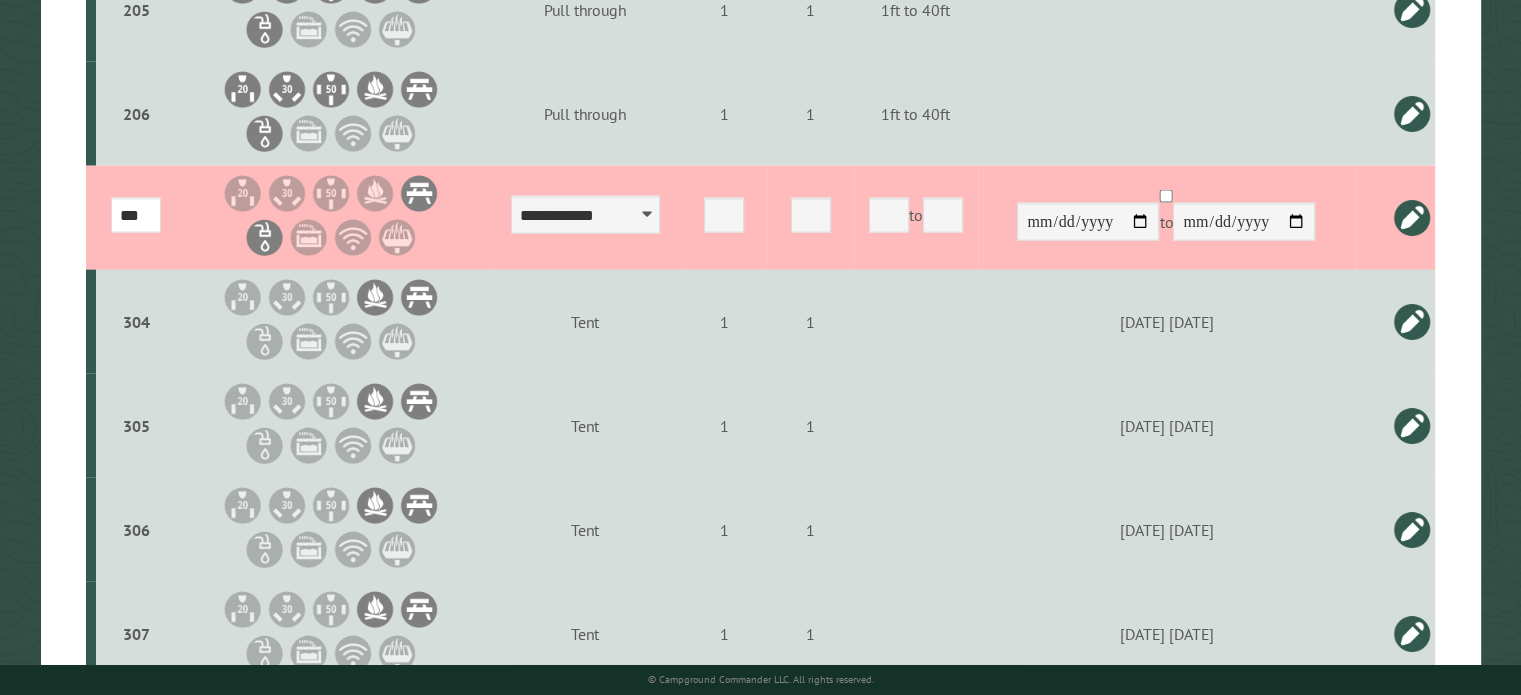 click at bounding box center (419, -3550) 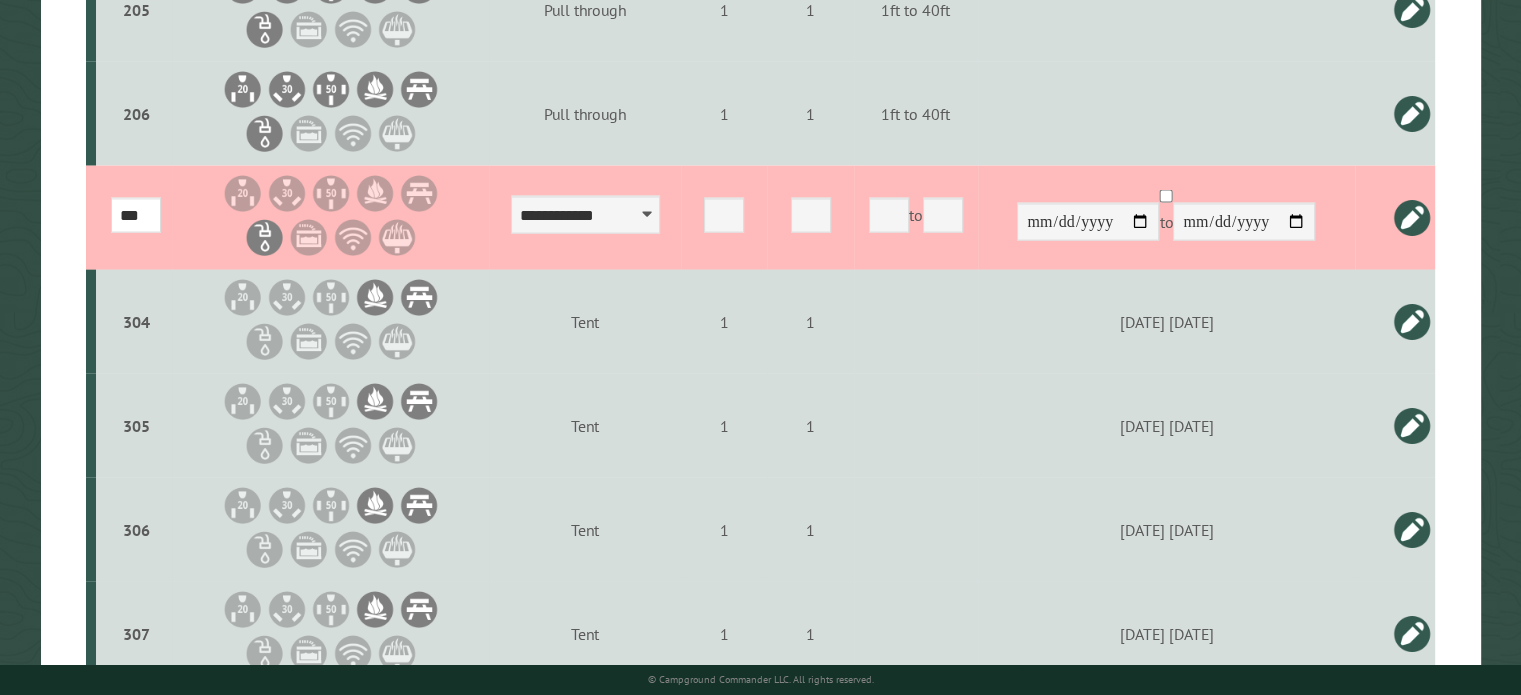 click at bounding box center (265, -3506) 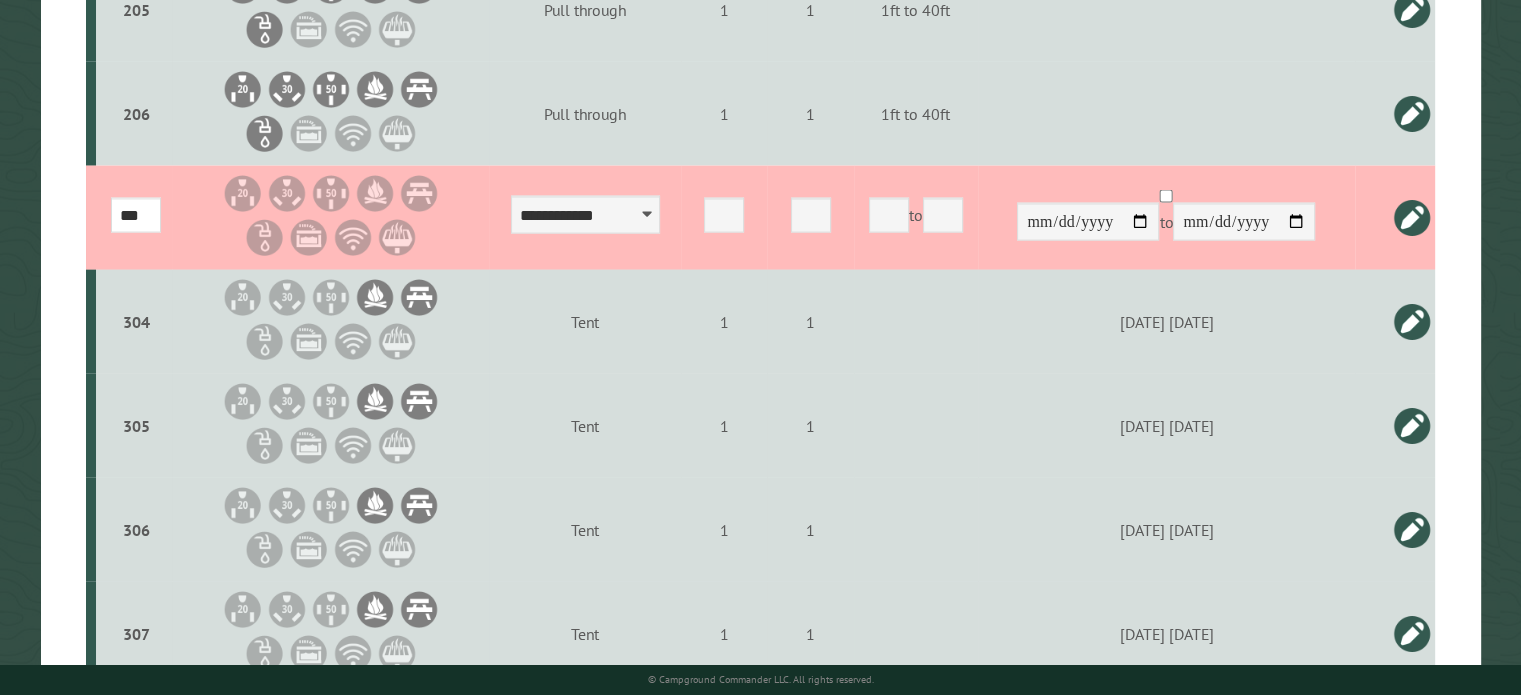 click at bounding box center [1412, 218] 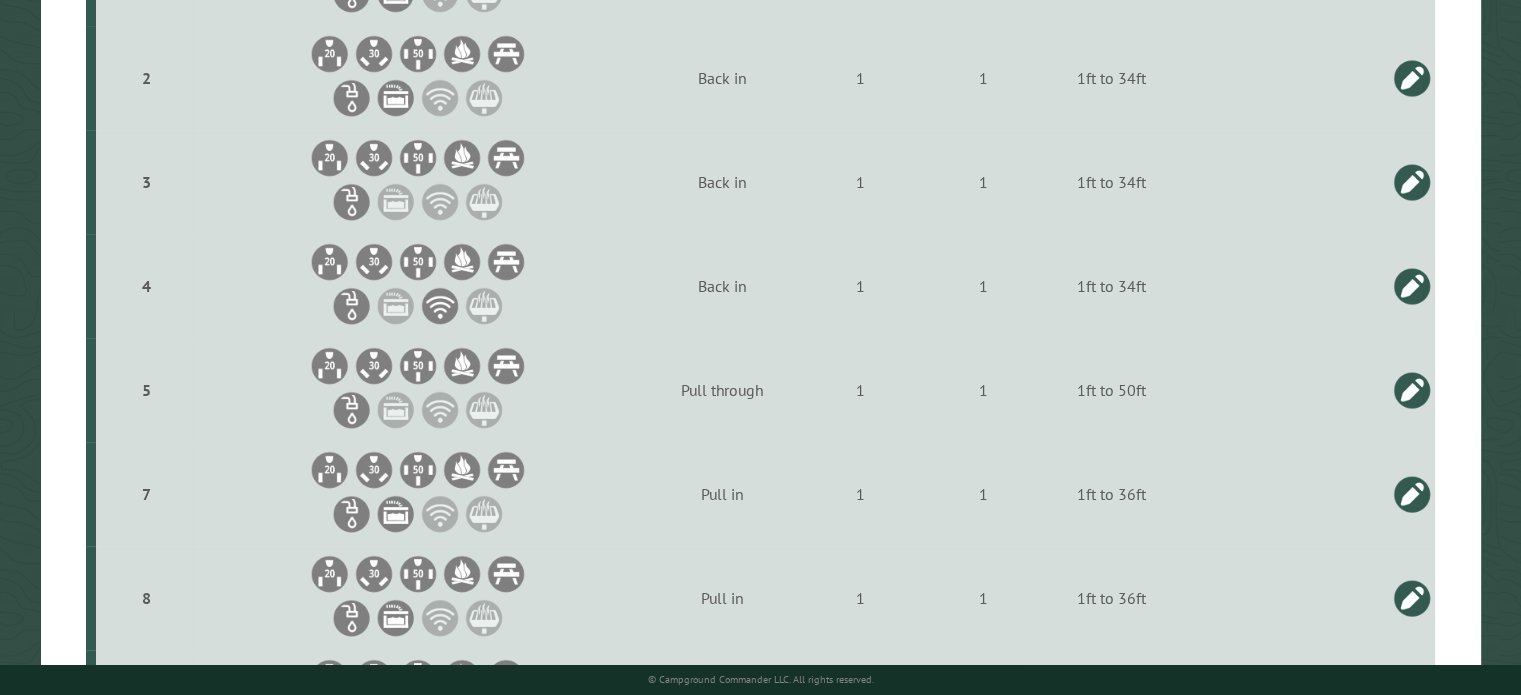 scroll, scrollTop: 0, scrollLeft: 0, axis: both 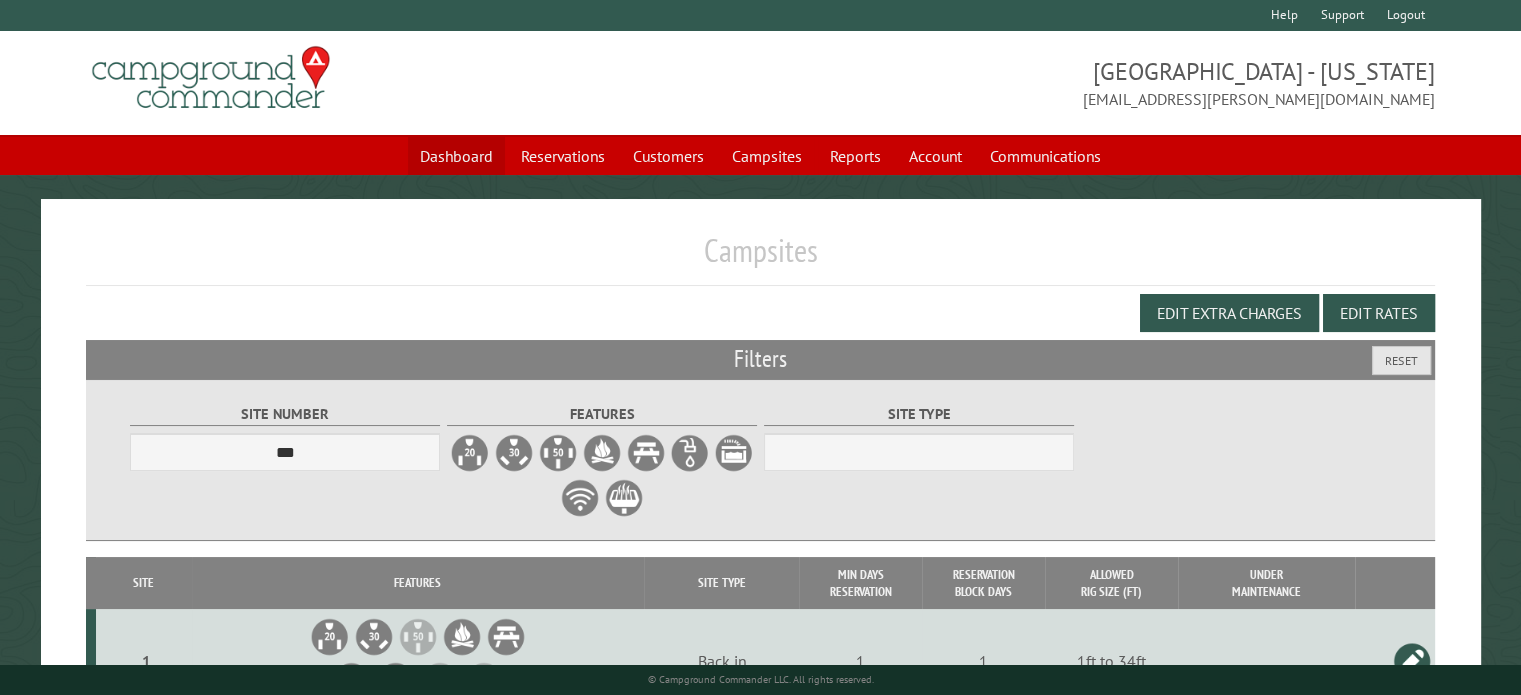 click on "Dashboard" at bounding box center [456, 156] 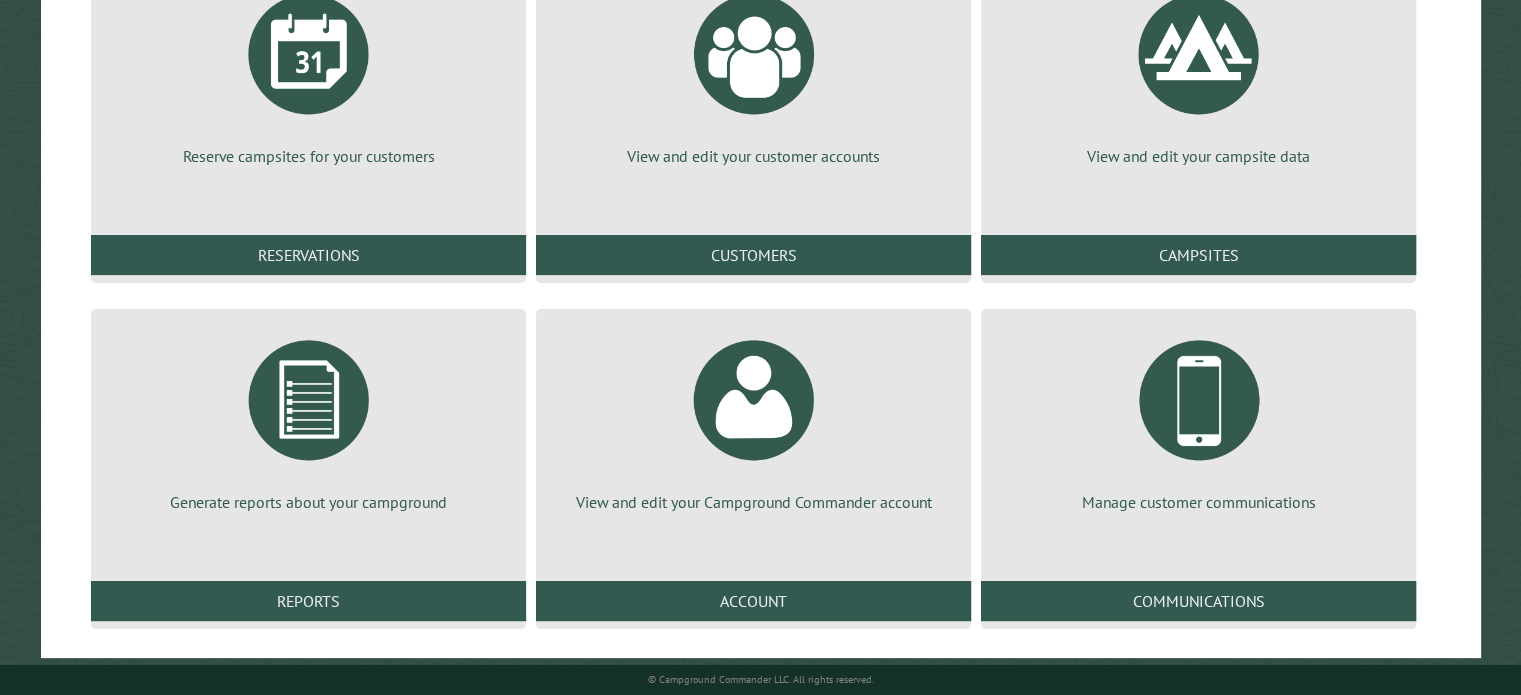 scroll, scrollTop: 306, scrollLeft: 0, axis: vertical 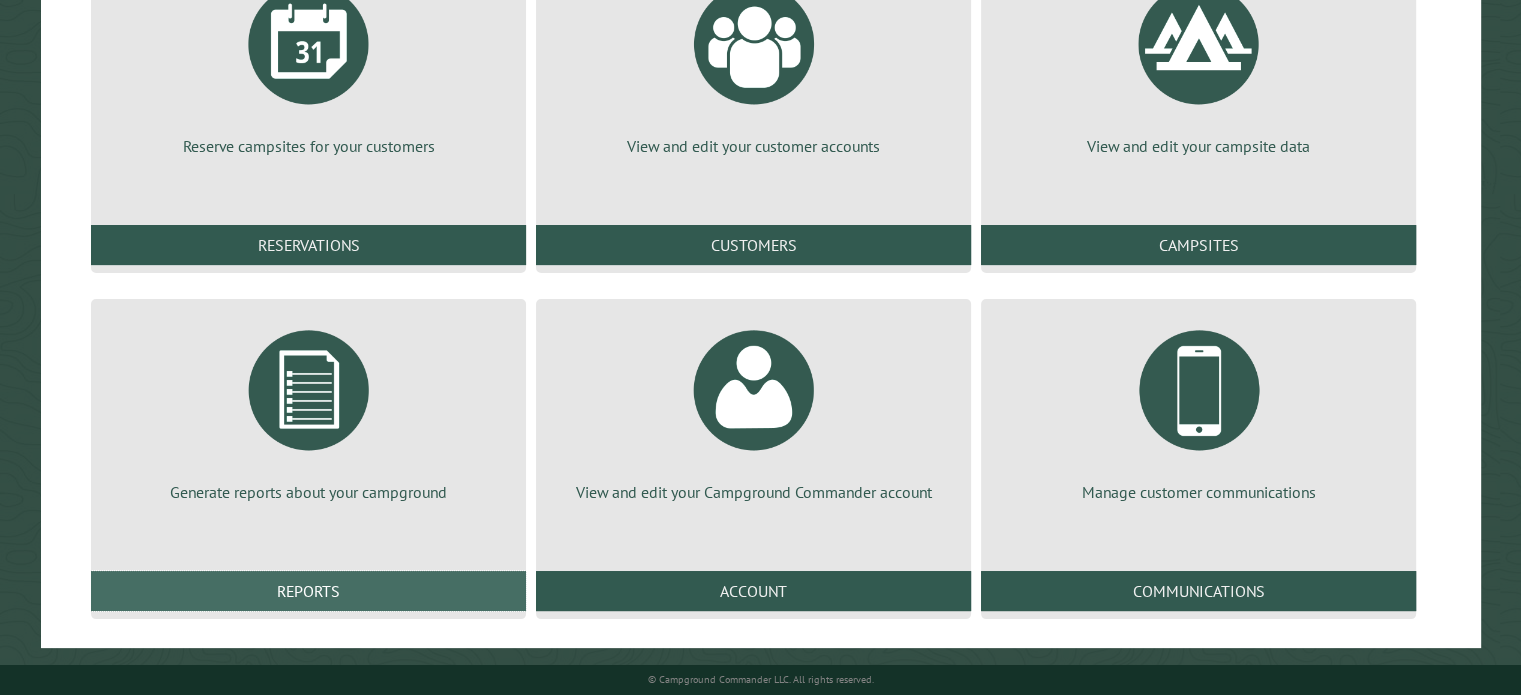 click on "Reports" at bounding box center (308, 591) 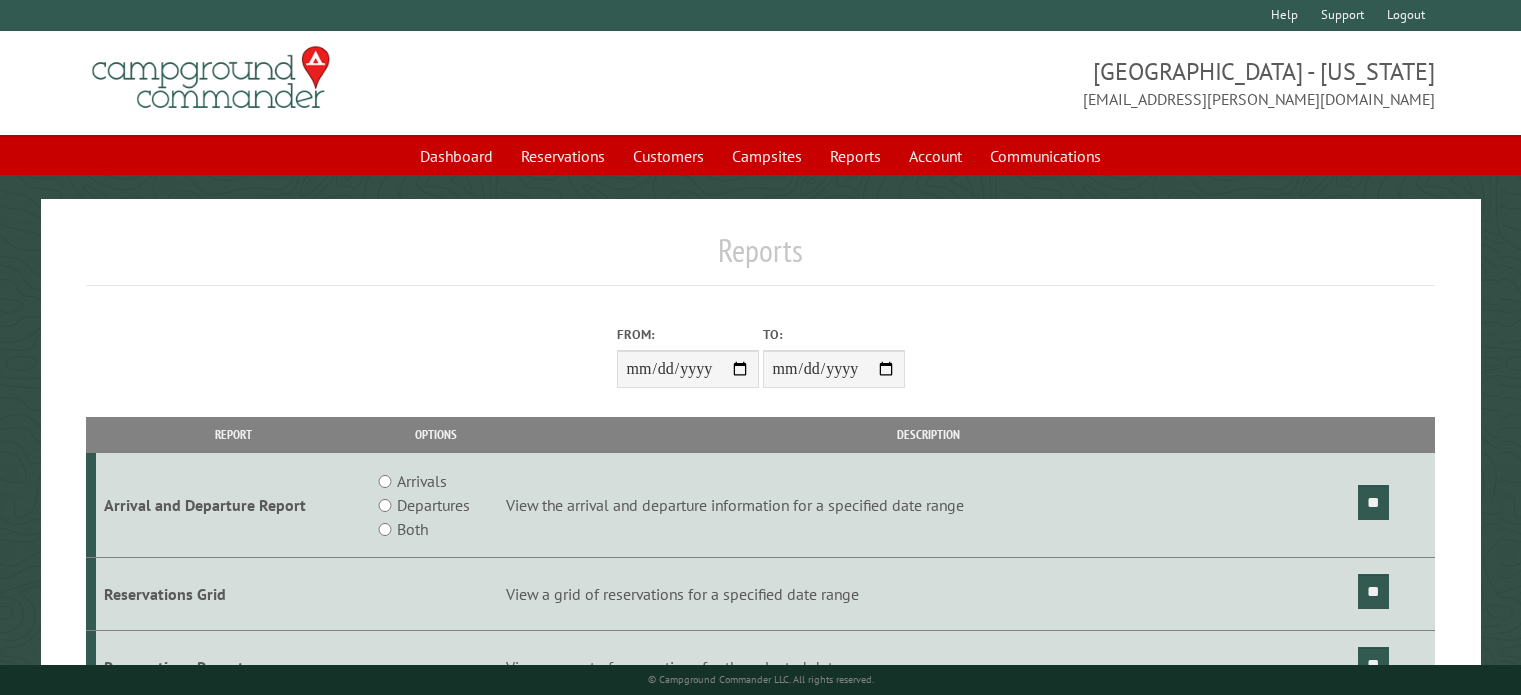 scroll, scrollTop: 0, scrollLeft: 0, axis: both 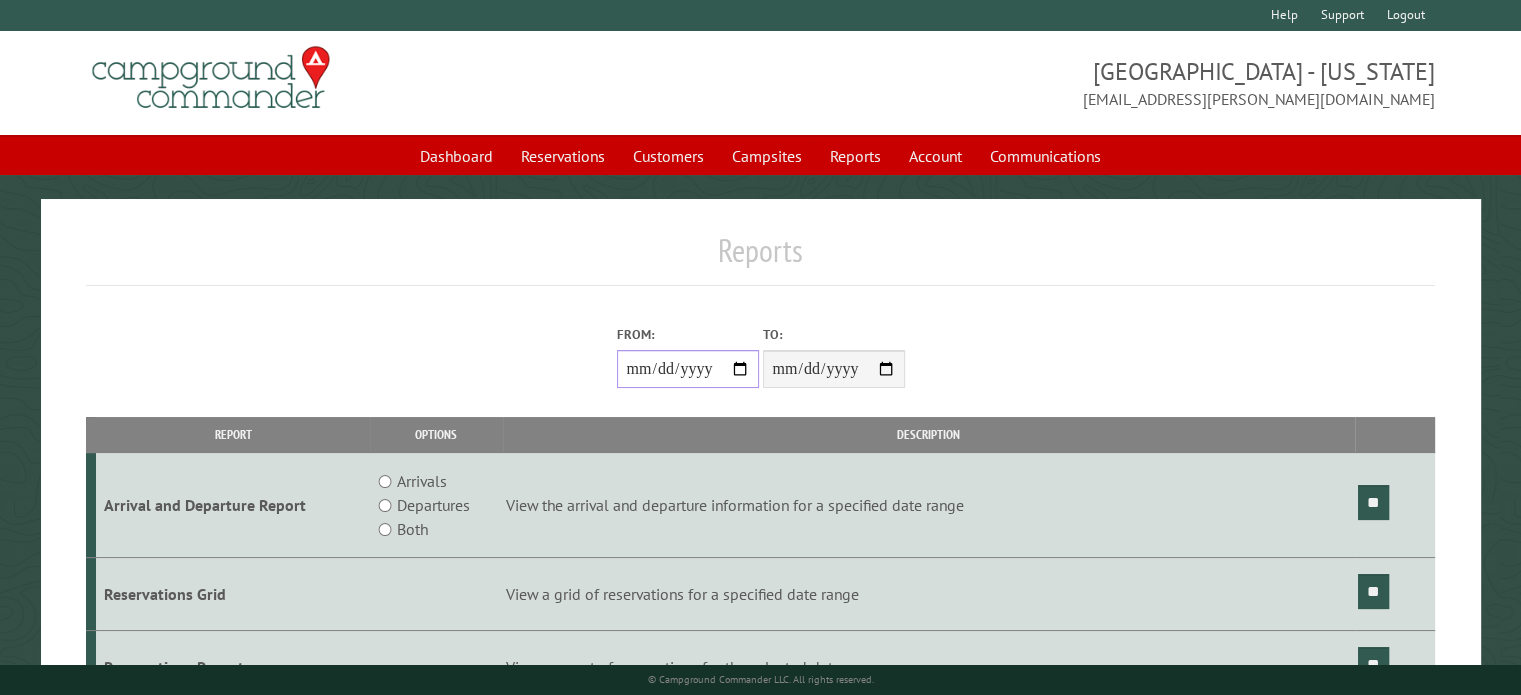 click on "From:" at bounding box center [688, 369] 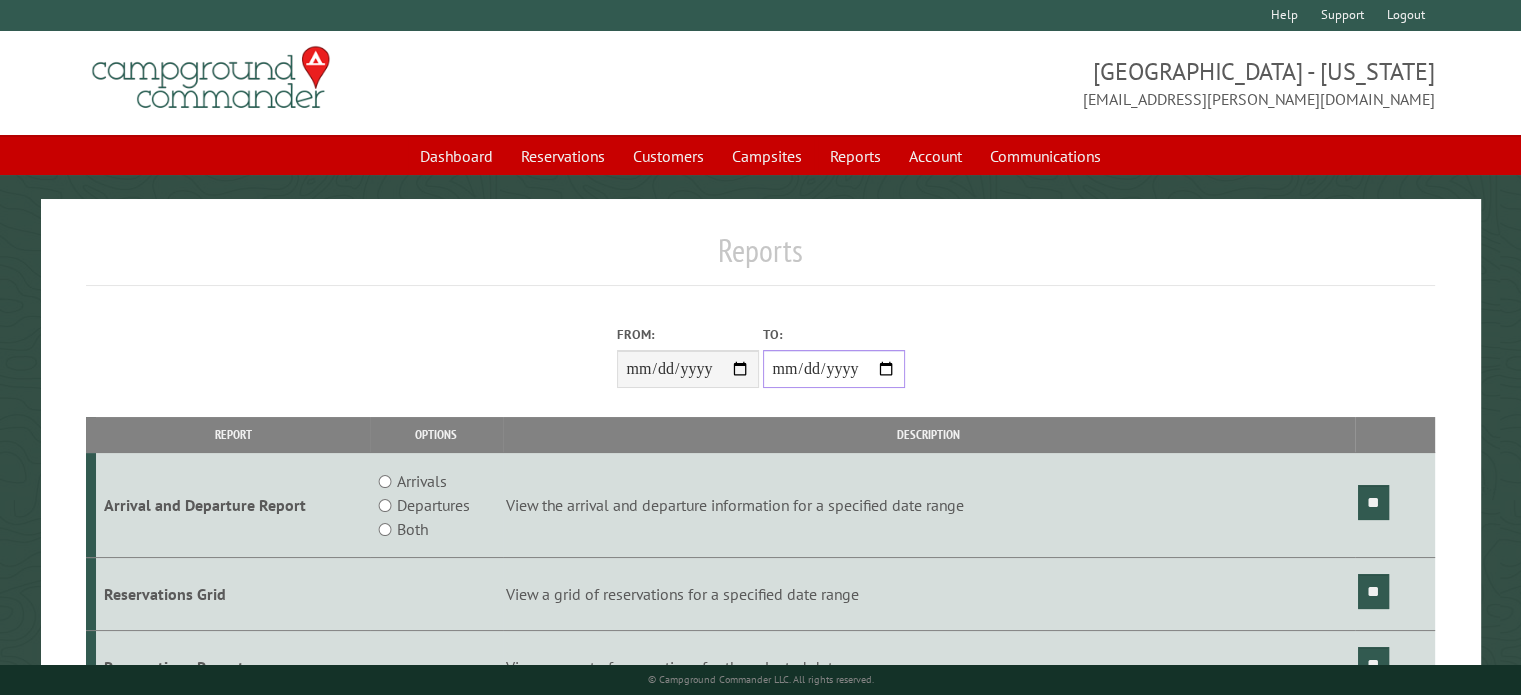 click on "**********" at bounding box center (834, 369) 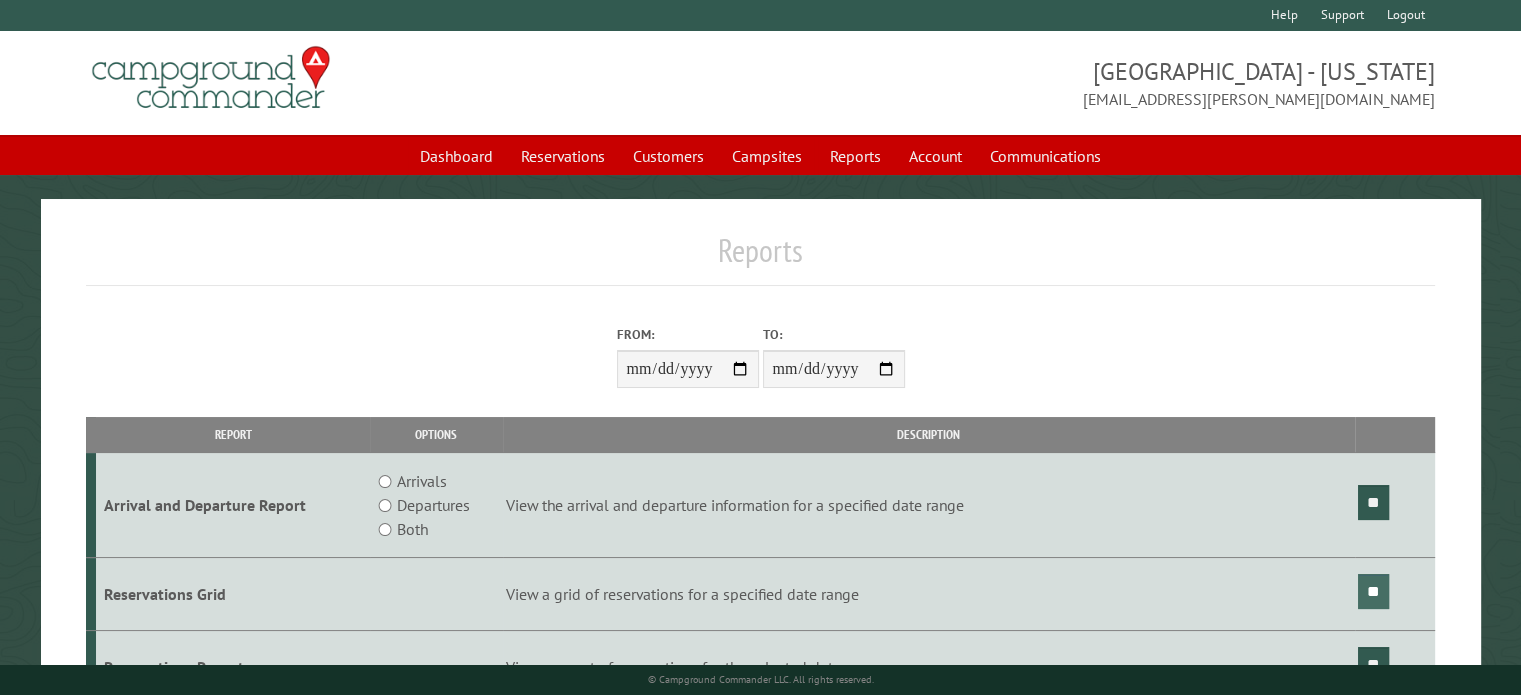 click on "**" at bounding box center [1373, 591] 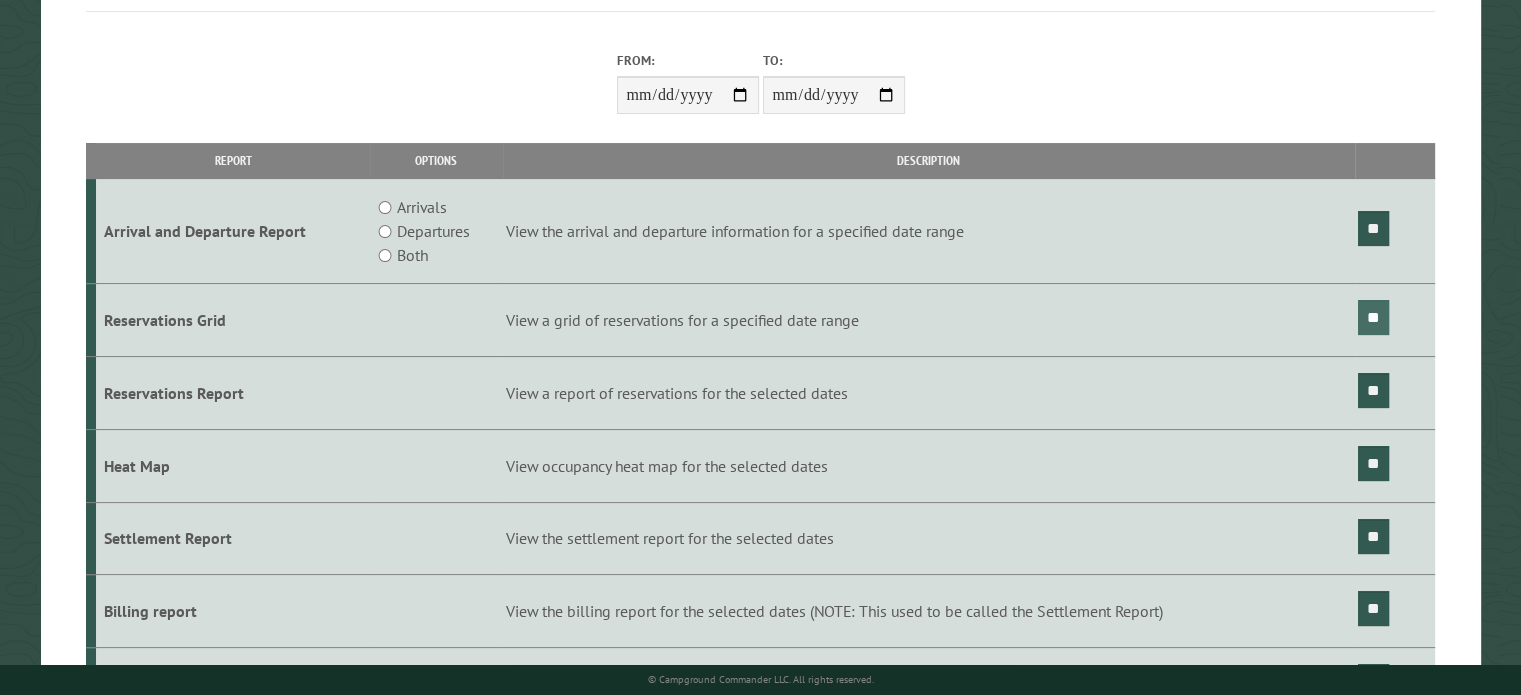 scroll, scrollTop: 302, scrollLeft: 0, axis: vertical 